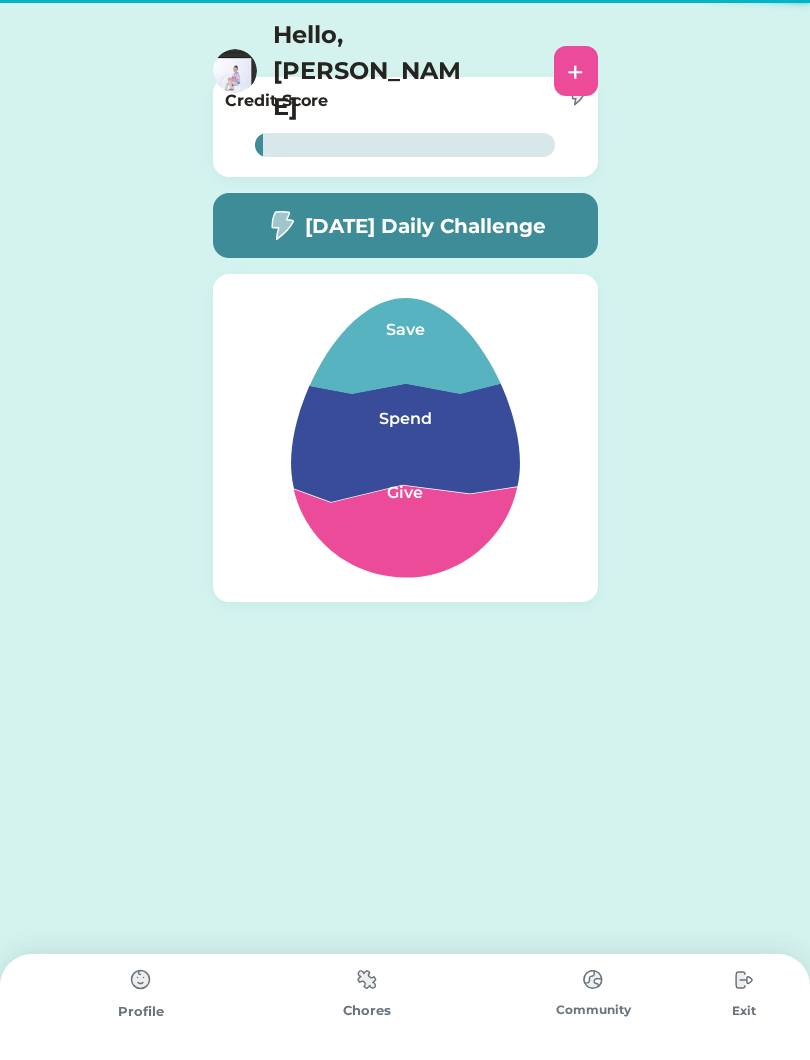 scroll, scrollTop: 0, scrollLeft: 0, axis: both 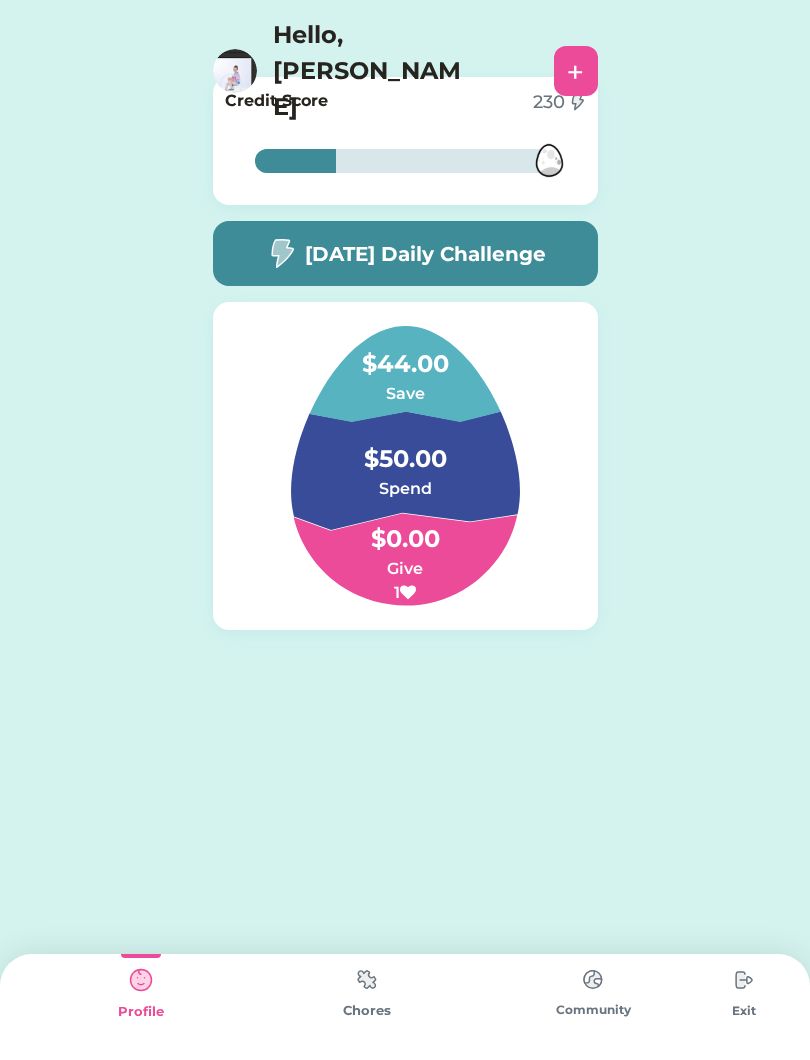click at bounding box center (281, 253) 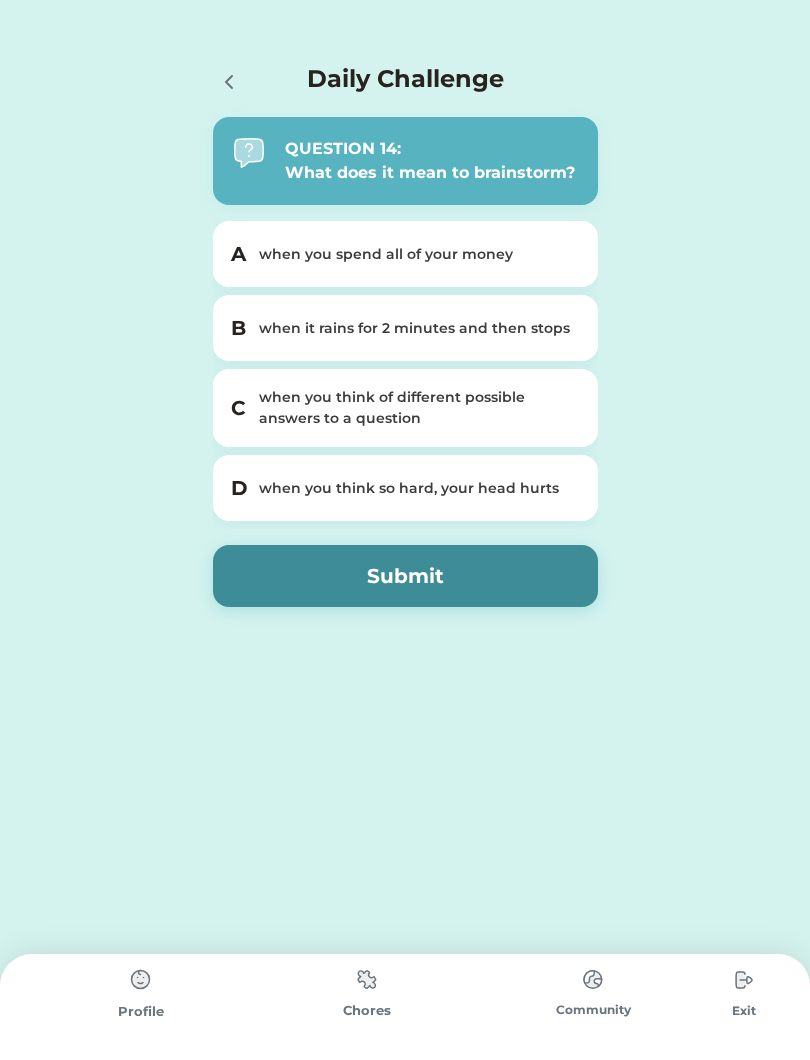 click on "when you think of different possible answers to a question" at bounding box center [417, 408] 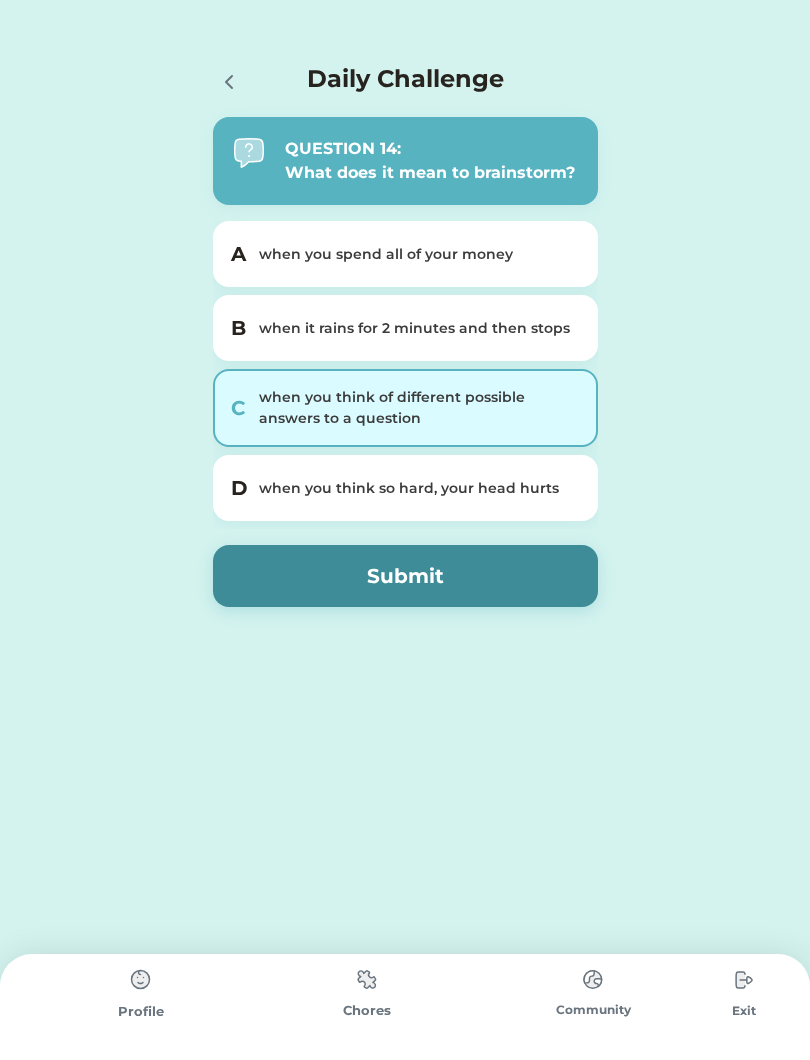 click on "Submit" at bounding box center [405, 576] 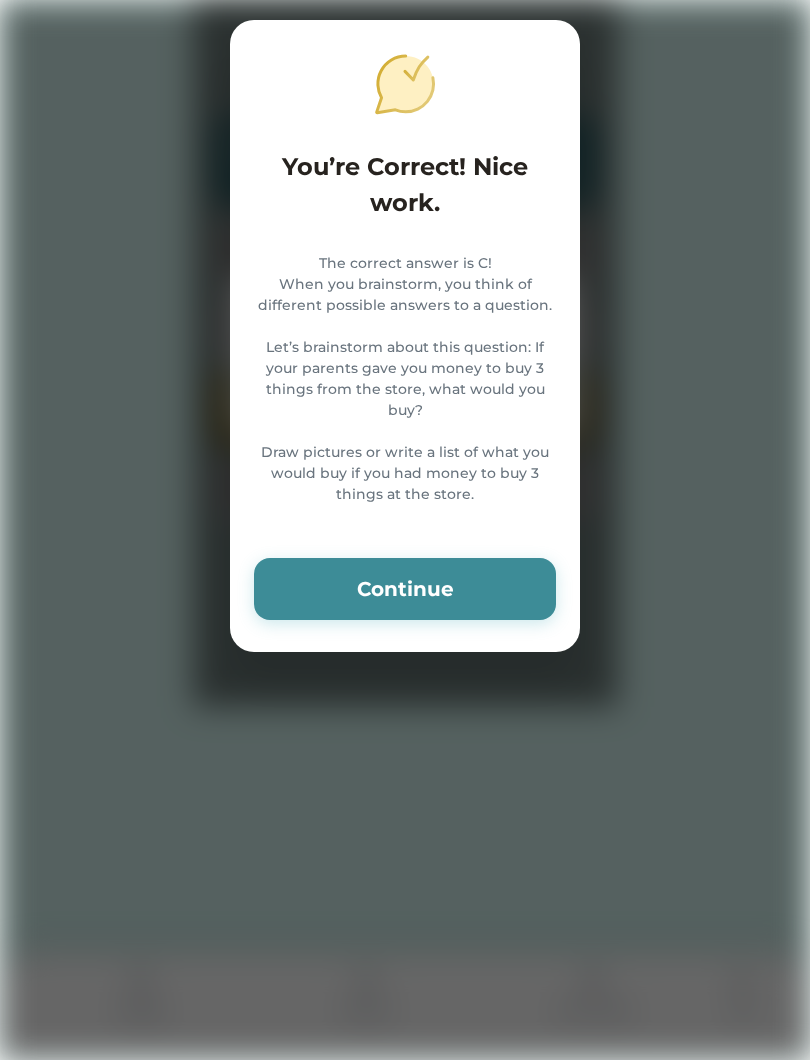 click on "Continue" at bounding box center [405, 589] 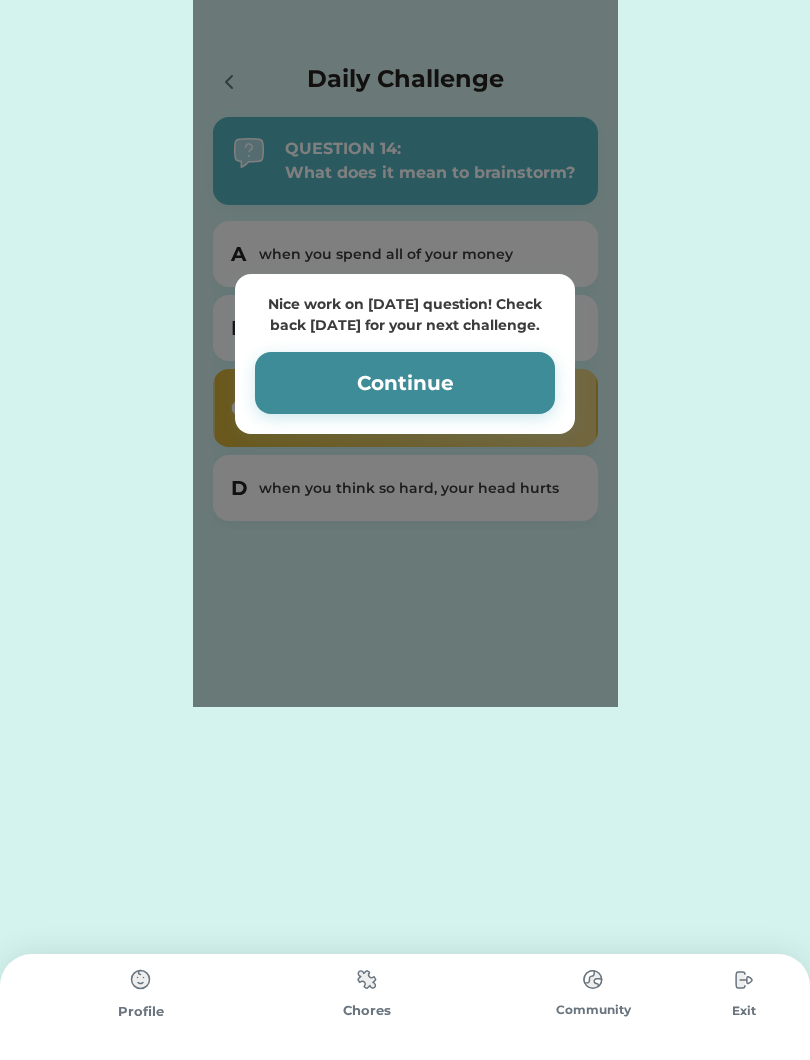 click on "Continue" at bounding box center (405, 383) 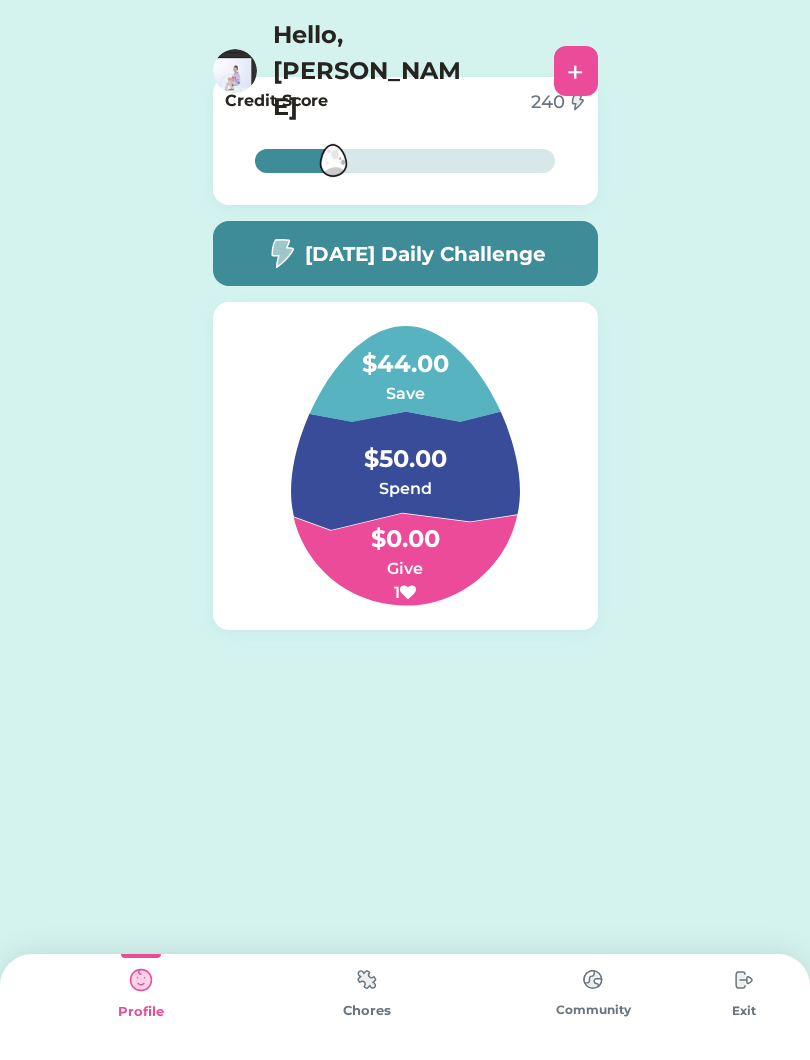 click on "[DATE] Daily Challenge" at bounding box center (405, 253) 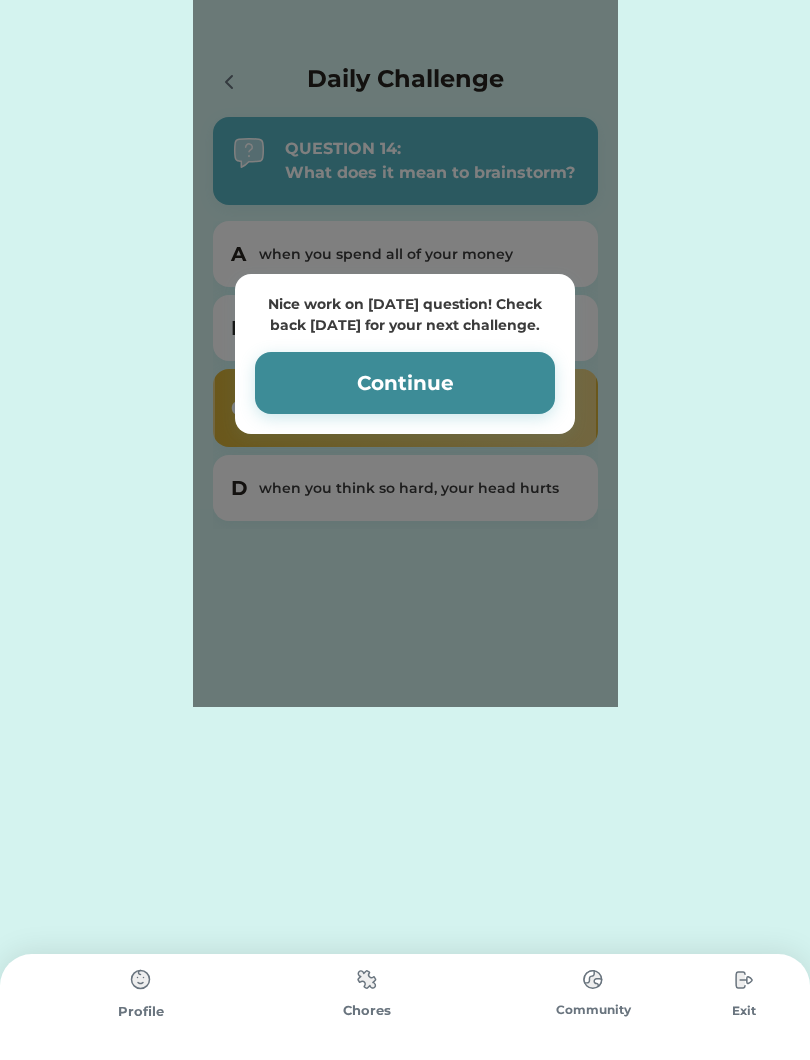 click on "Continue" at bounding box center [405, 383] 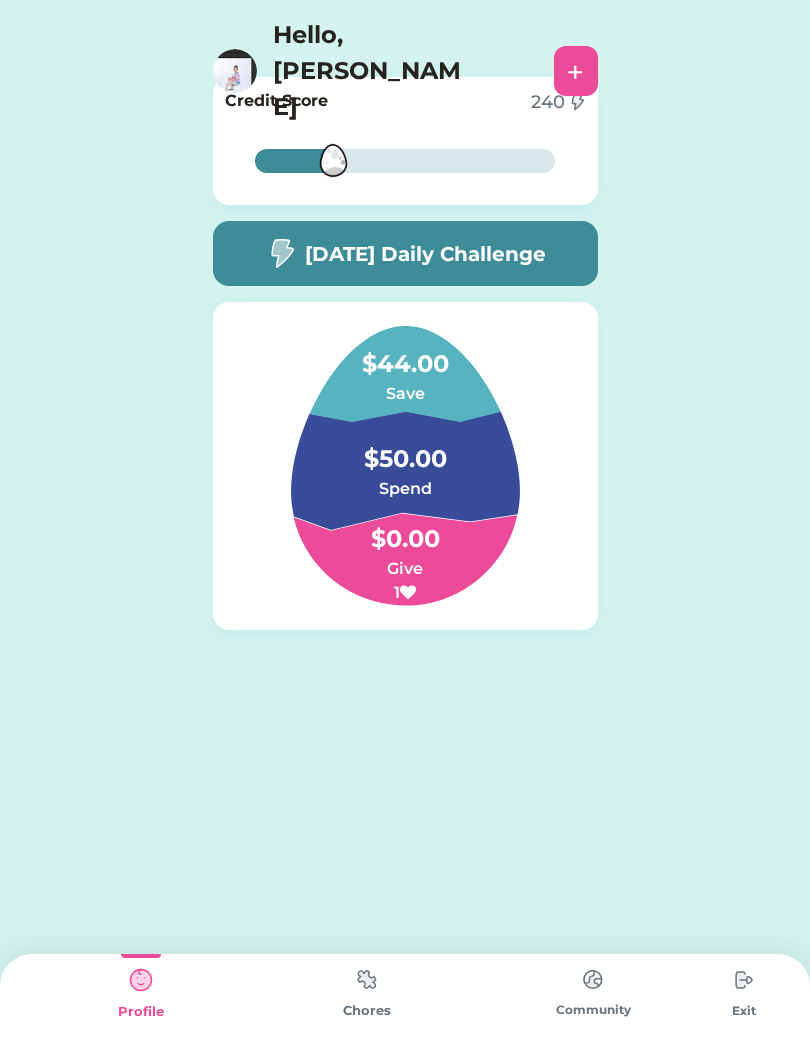 click on "Save" at bounding box center (405, 394) 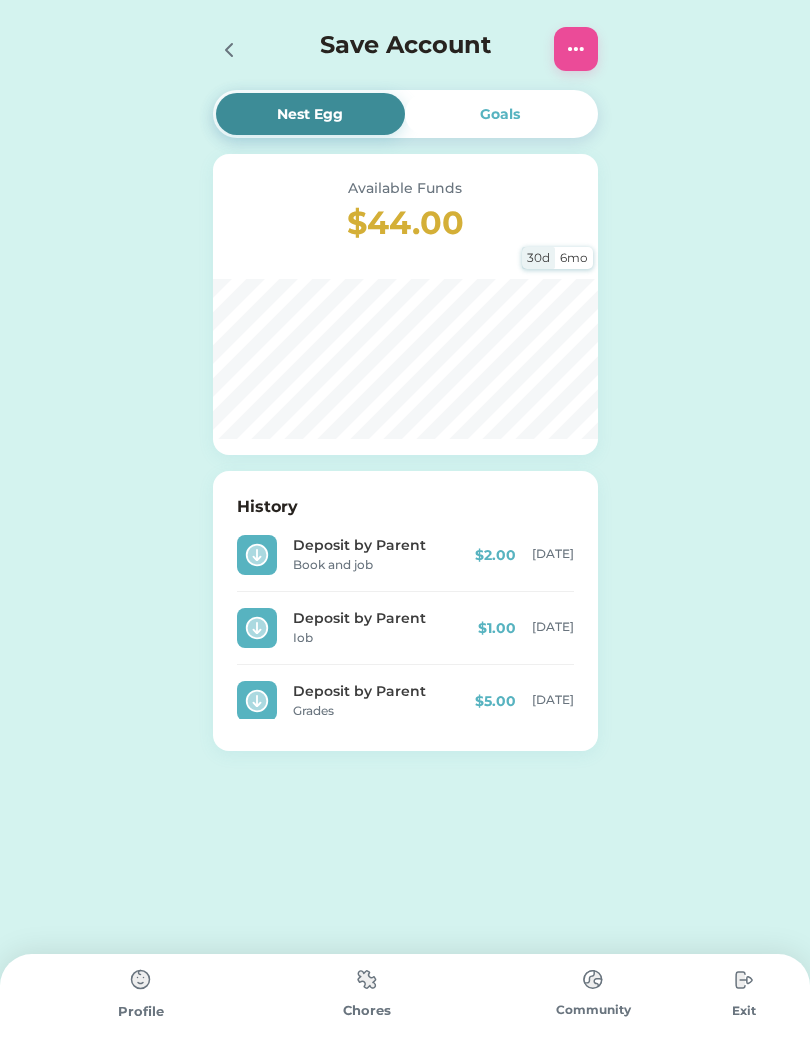 click on "Goals" at bounding box center [500, 114] 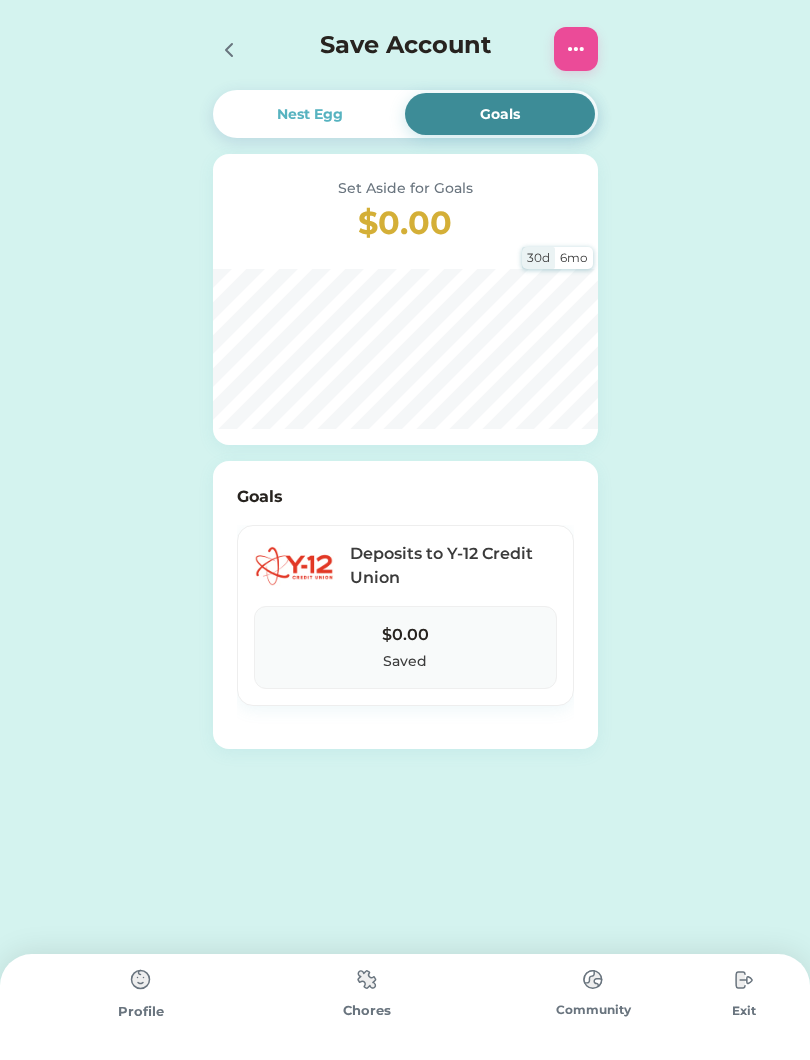 click on "$0.00 Saved" at bounding box center [405, 647] 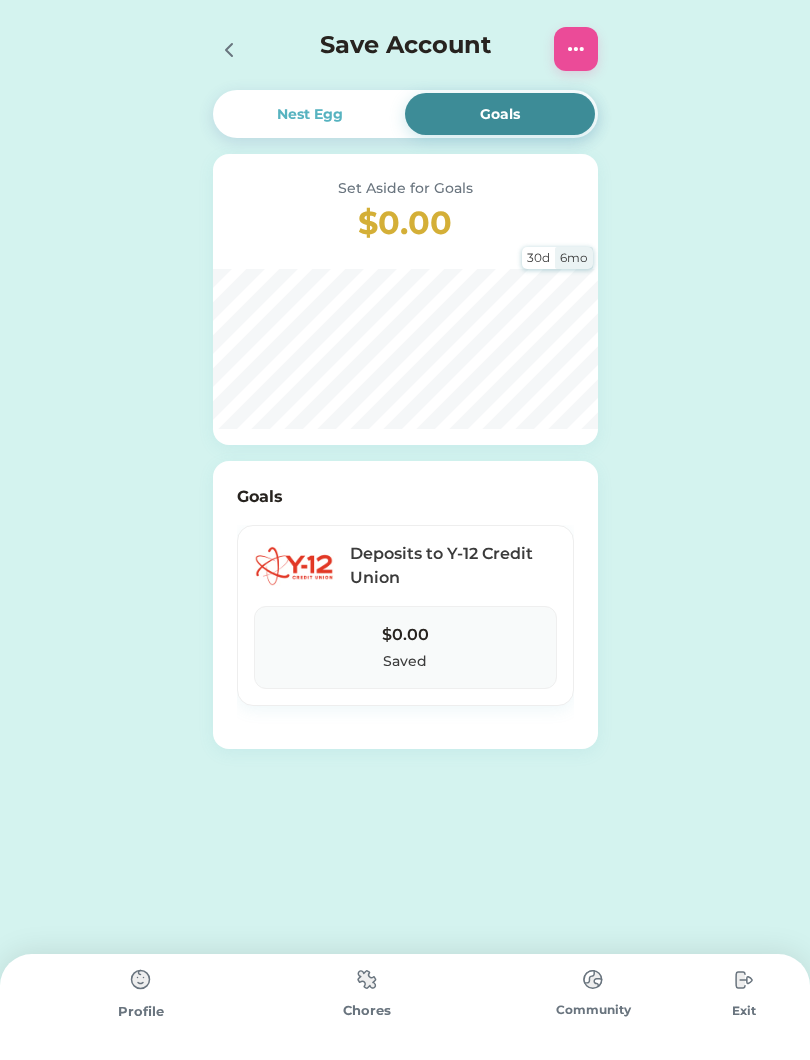 click on "30d" at bounding box center (538, 258) 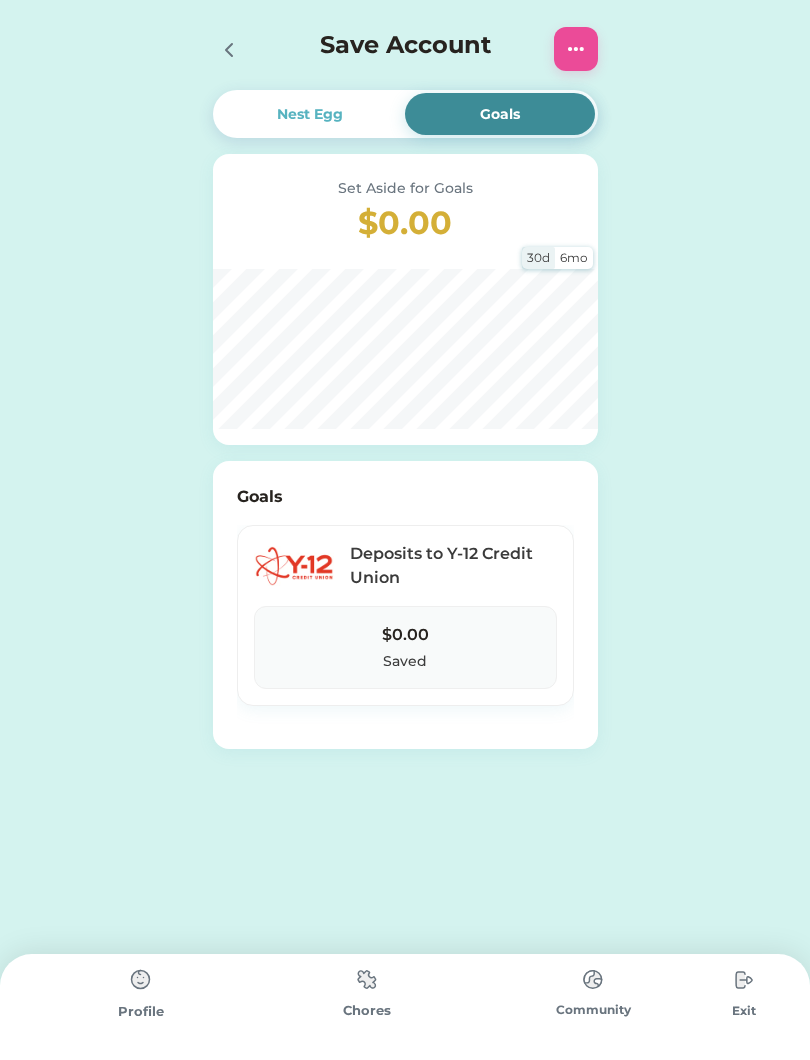 click on "Nest Egg" at bounding box center (311, 114) 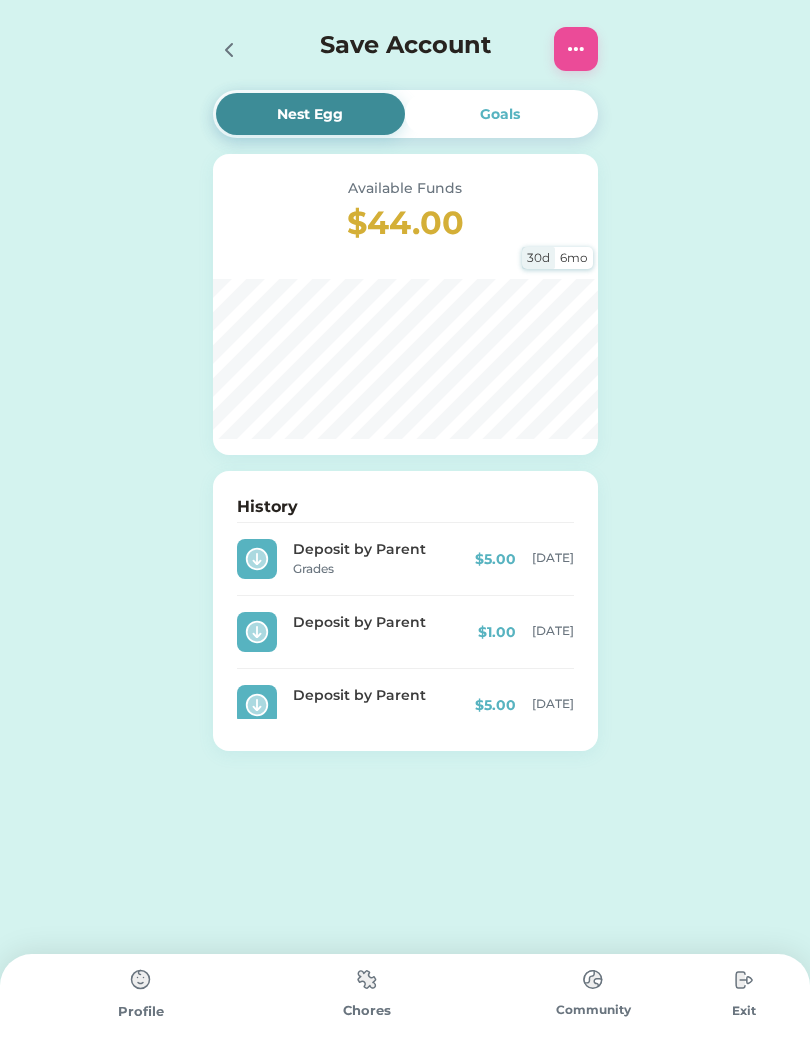 scroll, scrollTop: 126, scrollLeft: 0, axis: vertical 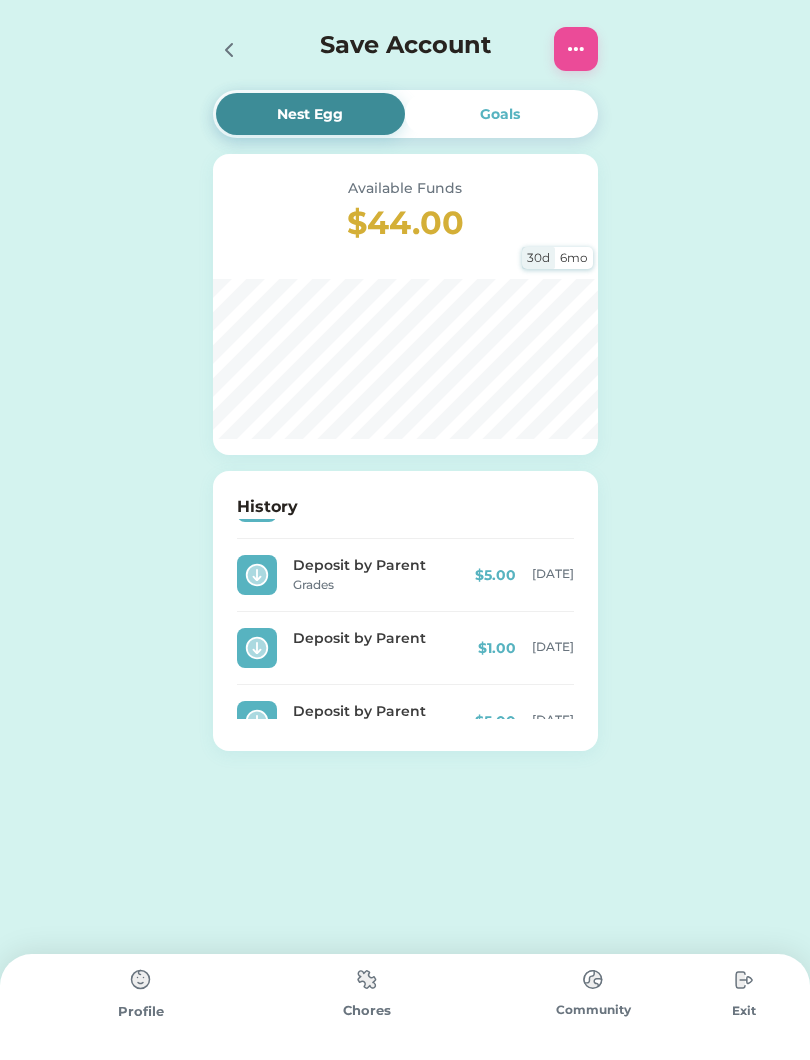click on "$1.00 [DATE]" at bounding box center (526, 648) 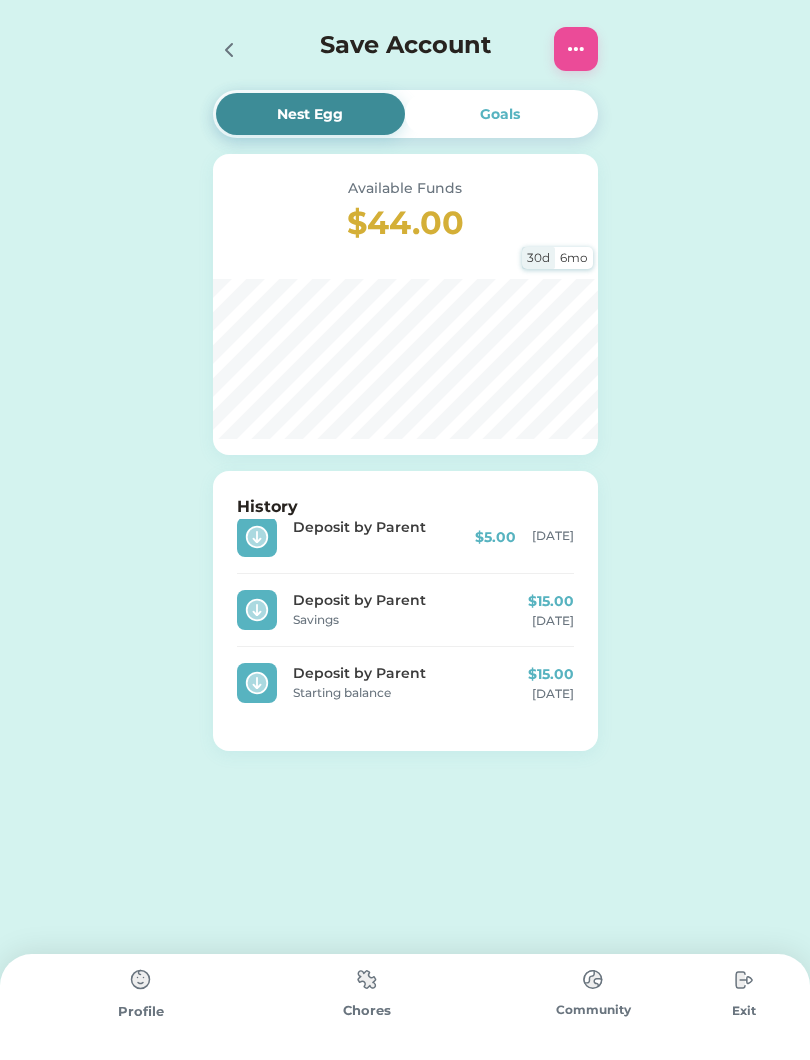 scroll, scrollTop: 310, scrollLeft: 0, axis: vertical 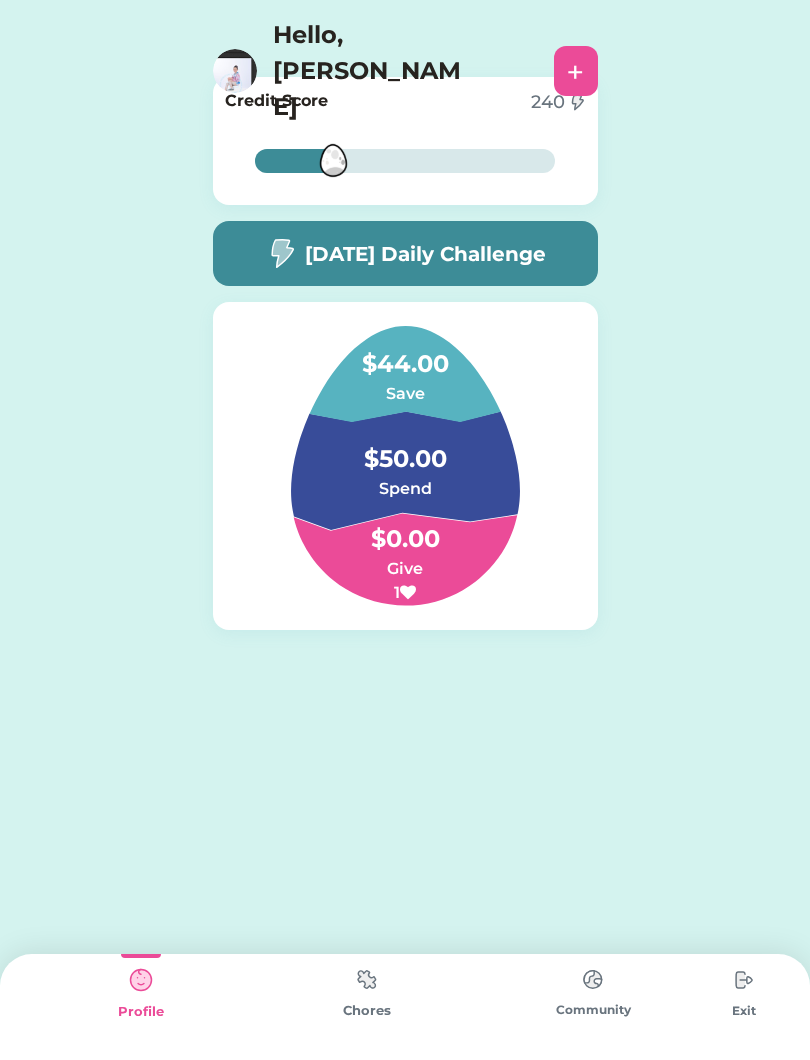 click on "$50.00" at bounding box center [405, 449] 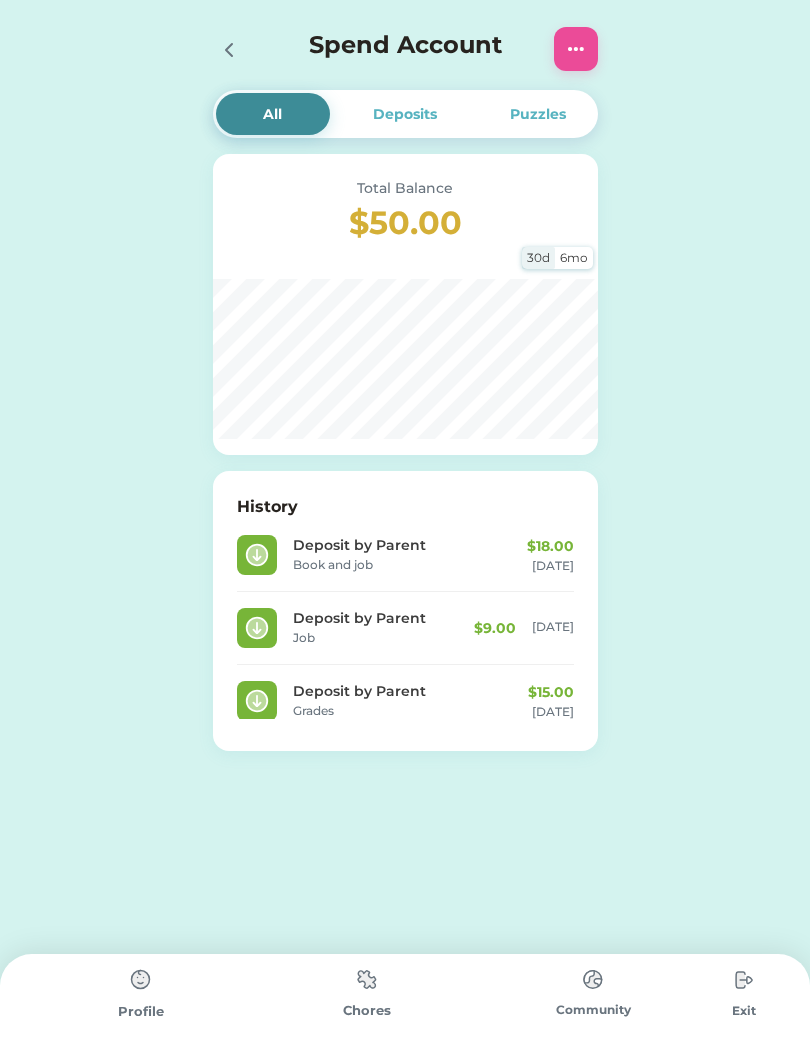 click on "Spend Account" at bounding box center (405, 49) 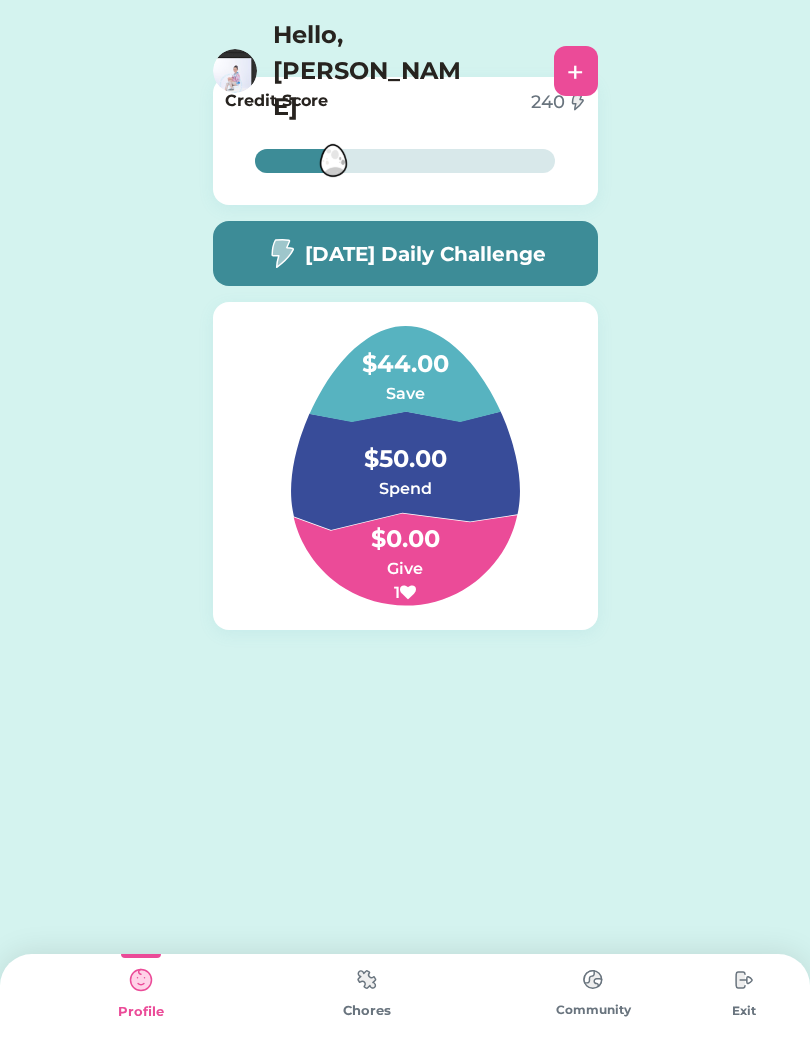 click at bounding box center [367, 979] 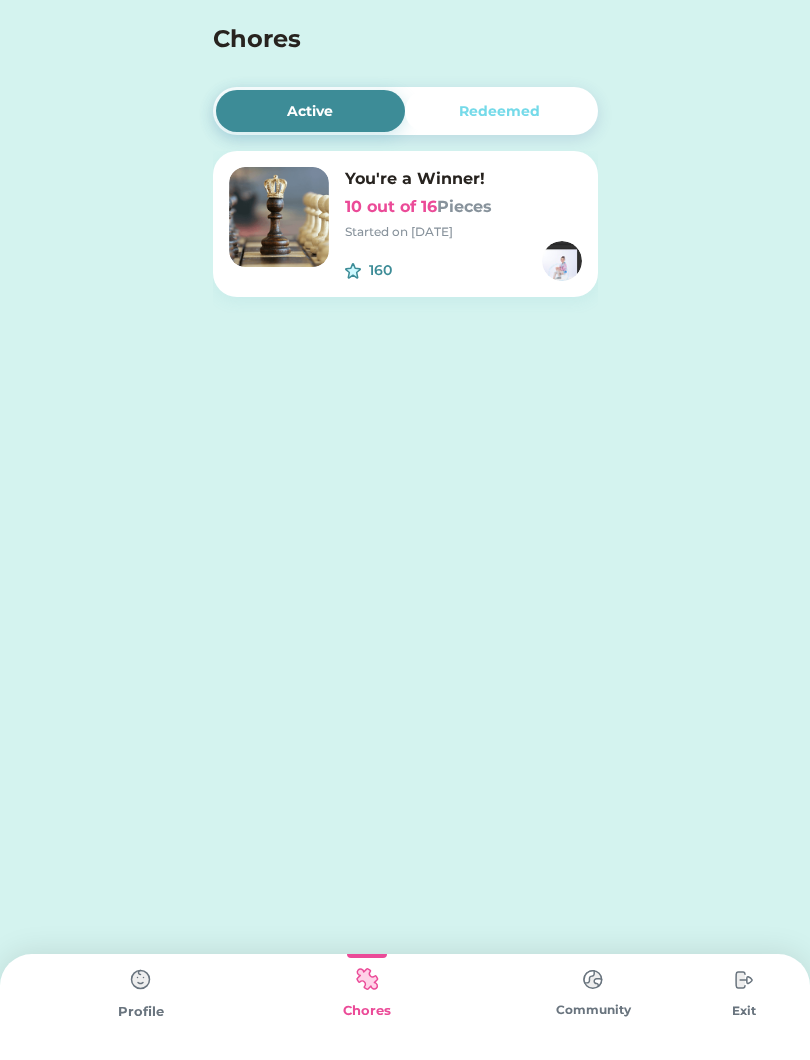 click on "Started on [DATE]" at bounding box center (463, 232) 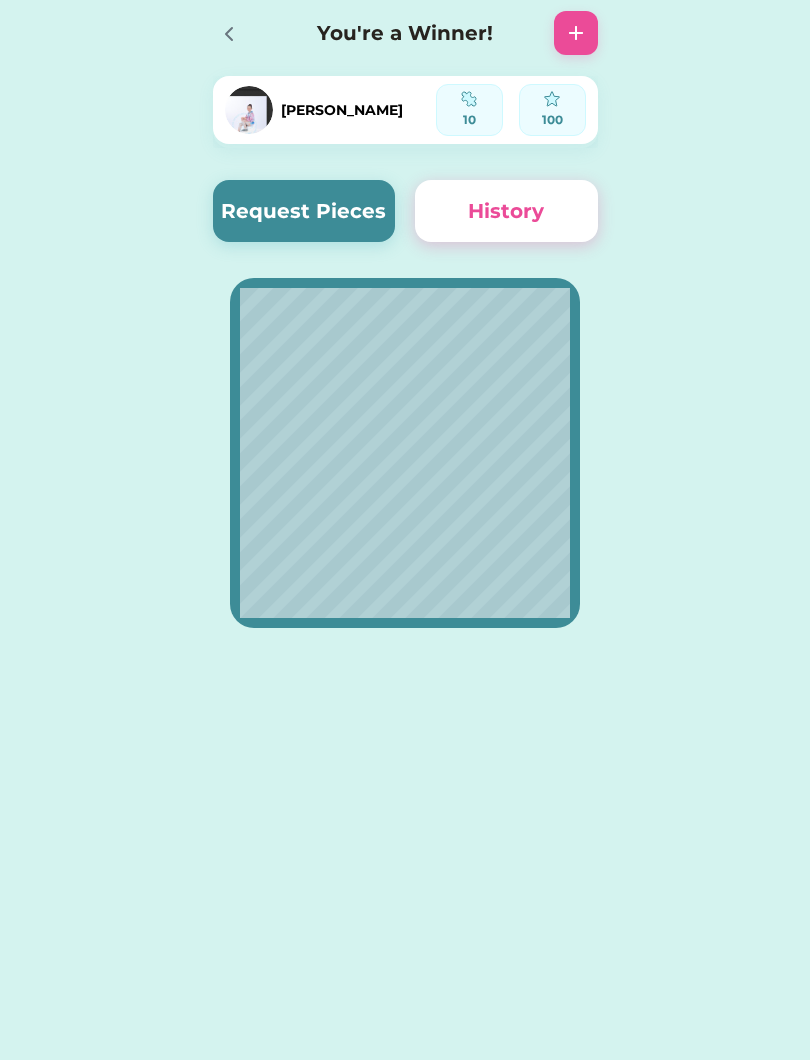 click on "History" at bounding box center (506, 211) 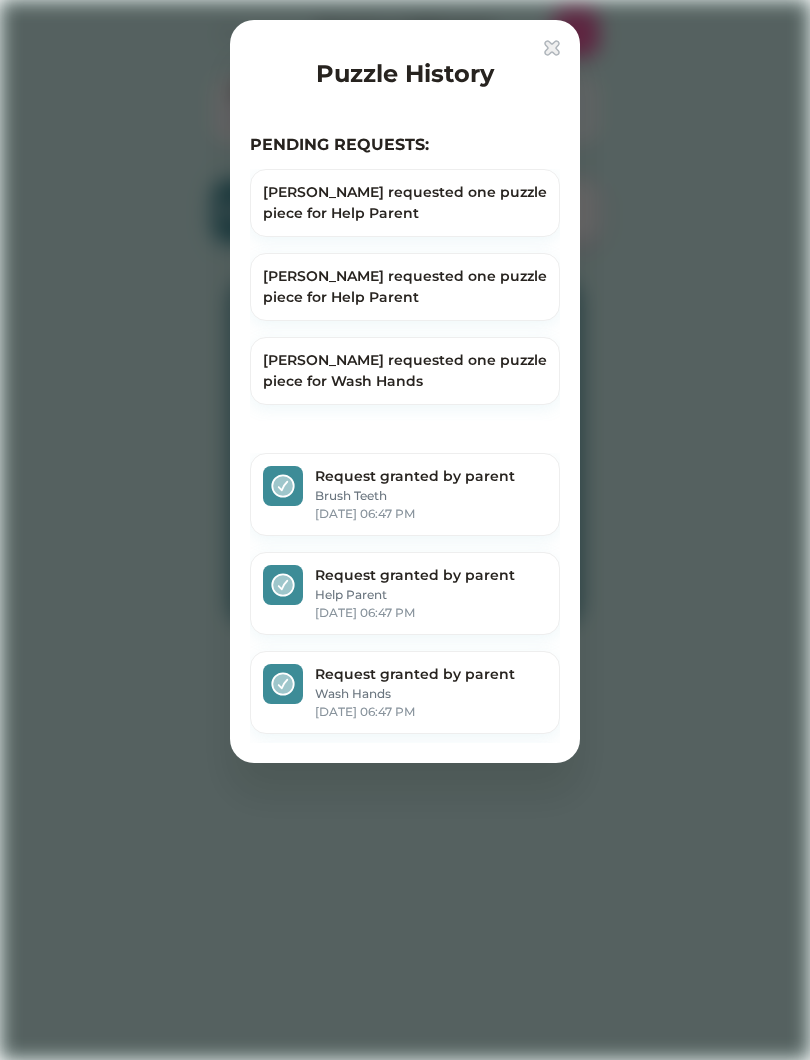 click on "Request granted by parent    Brush Teeth [DATE] 06:47 PM" at bounding box center [405, 494] 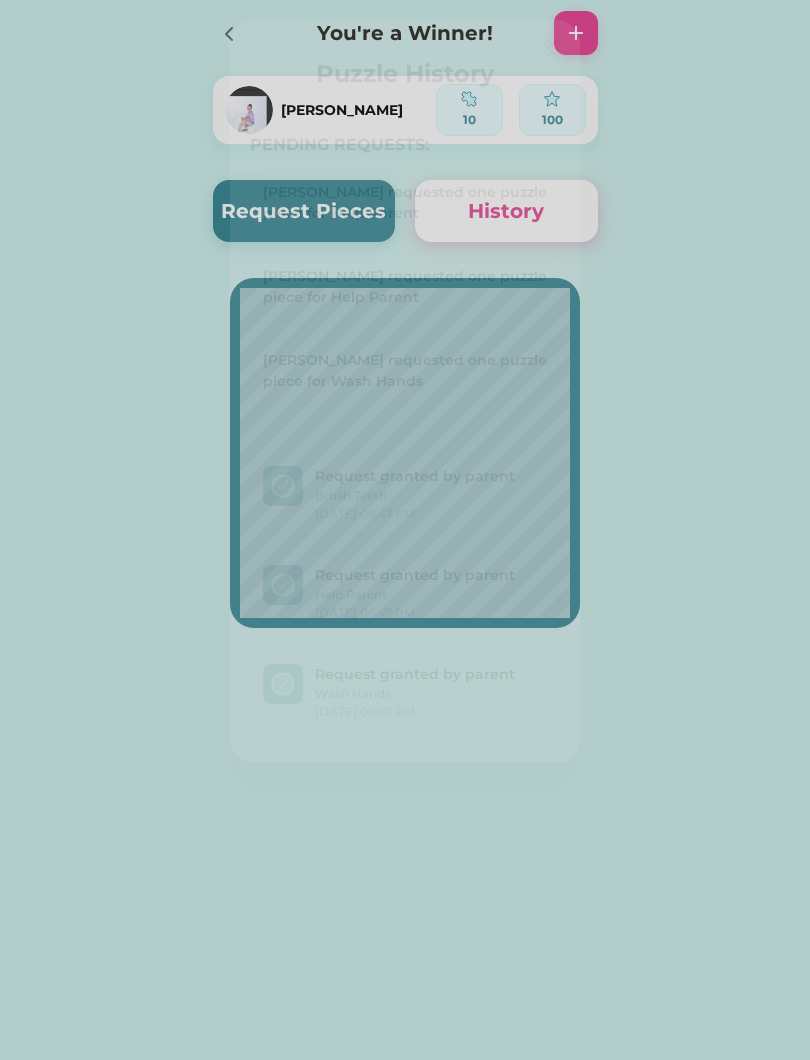click at bounding box center [576, 33] 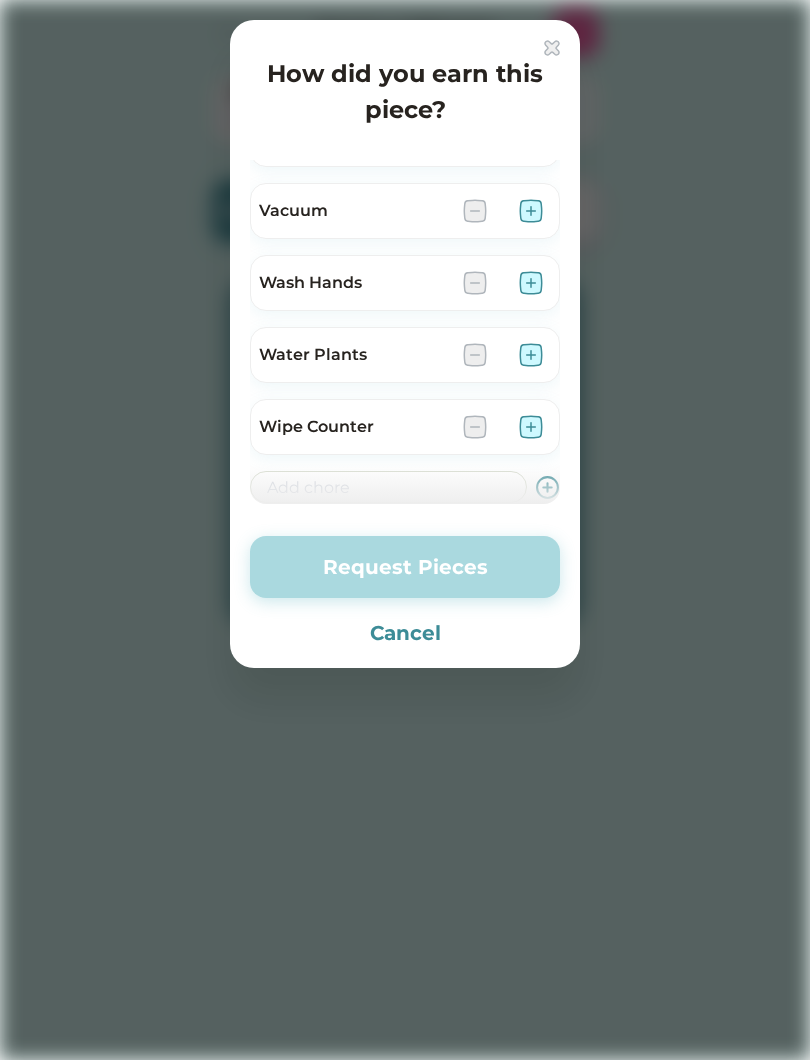 scroll, scrollTop: 1415, scrollLeft: 0, axis: vertical 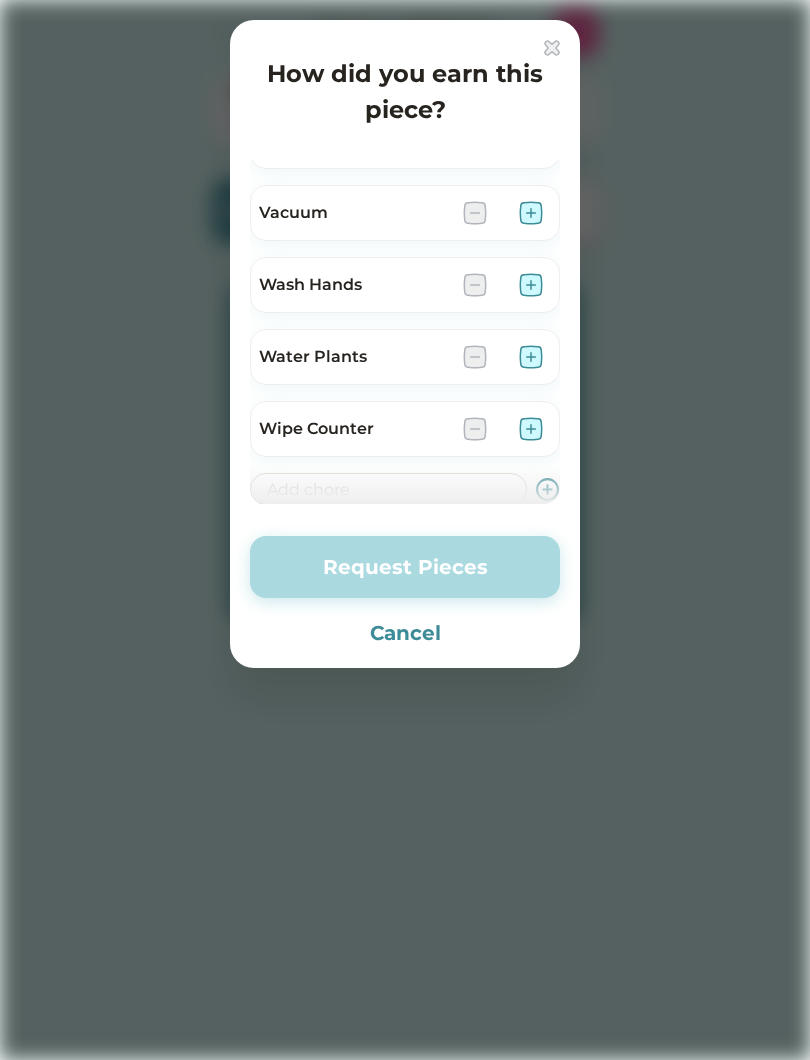 click at bounding box center (531, 285) 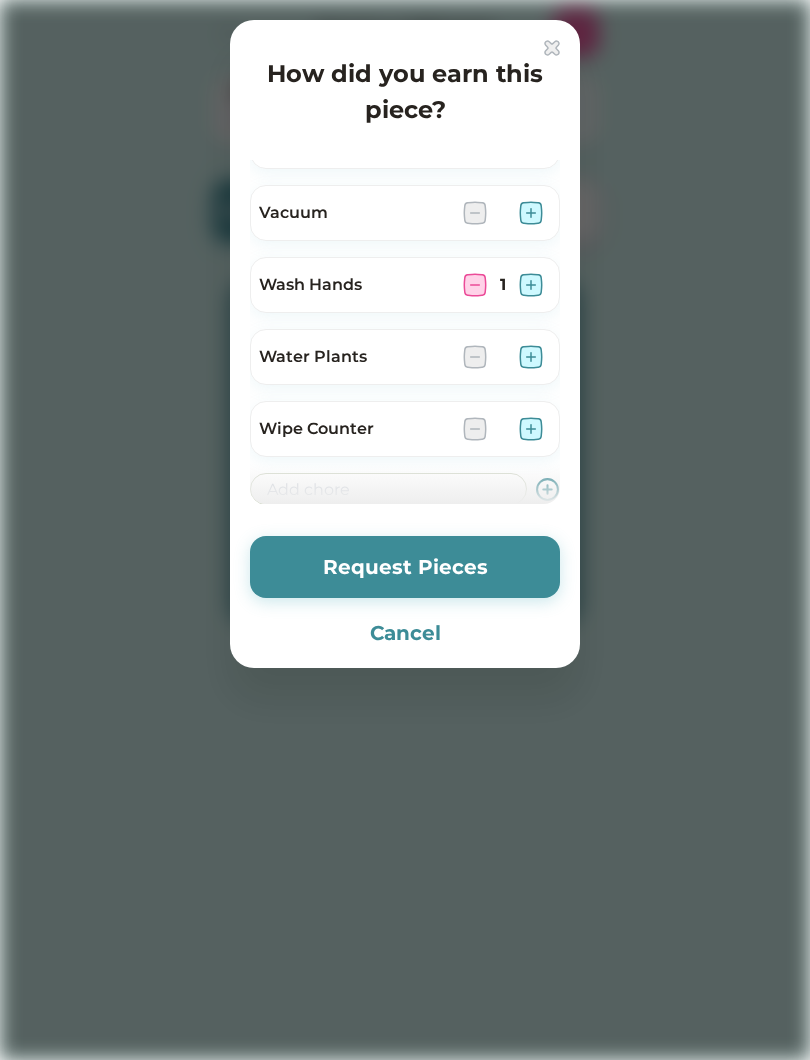 click at bounding box center [531, 285] 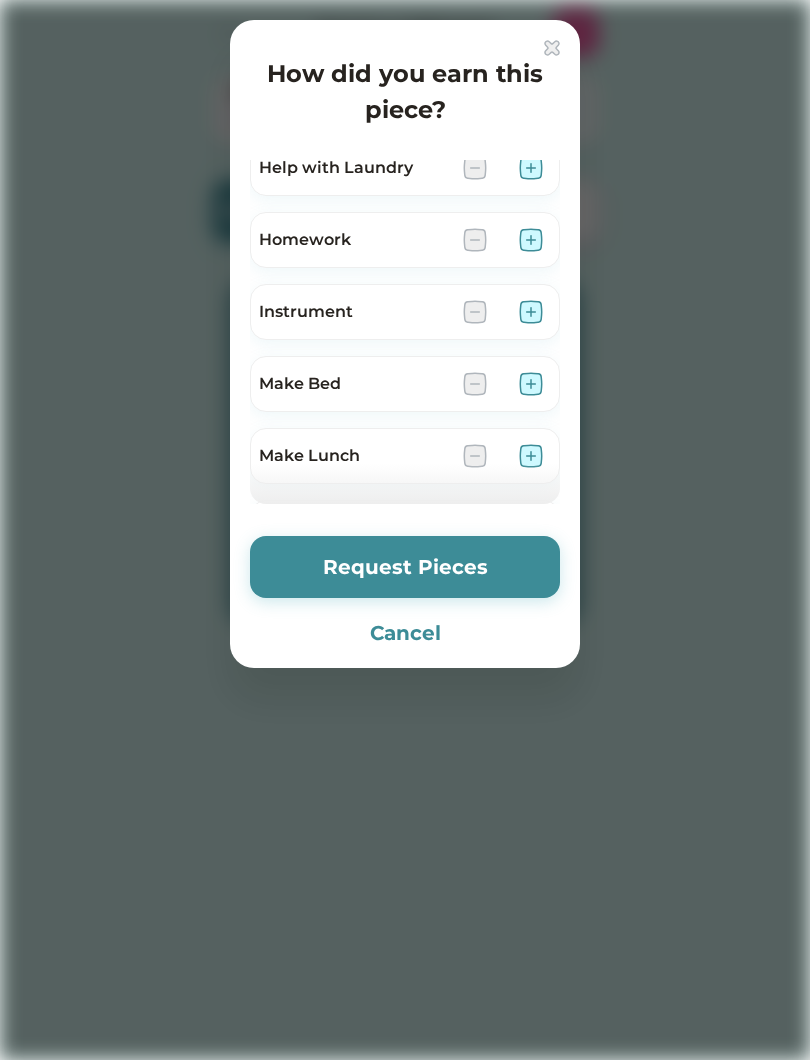 scroll, scrollTop: 662, scrollLeft: 0, axis: vertical 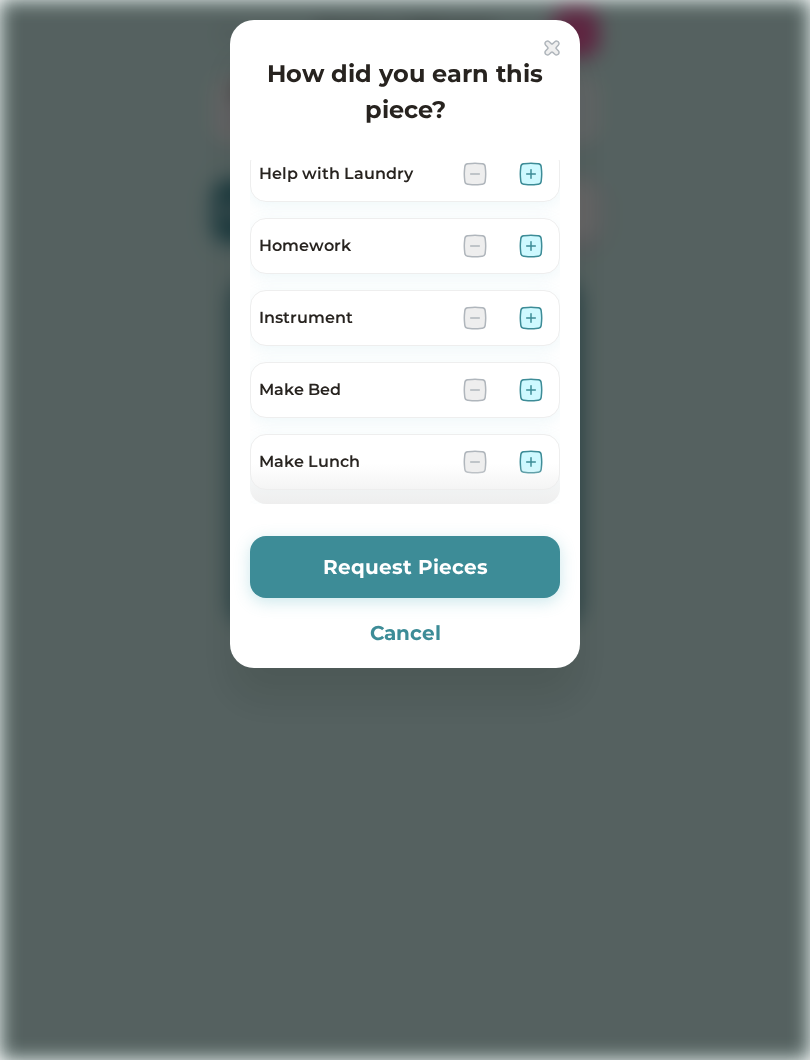 click at bounding box center [531, 462] 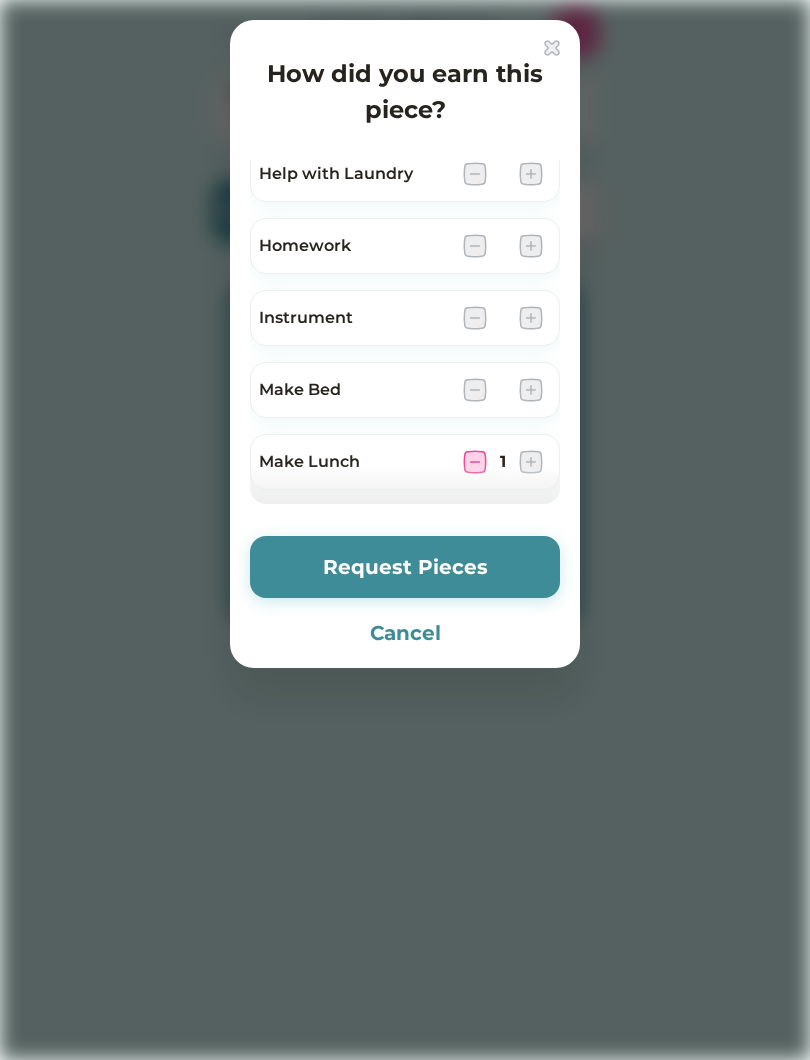 click at bounding box center (531, 462) 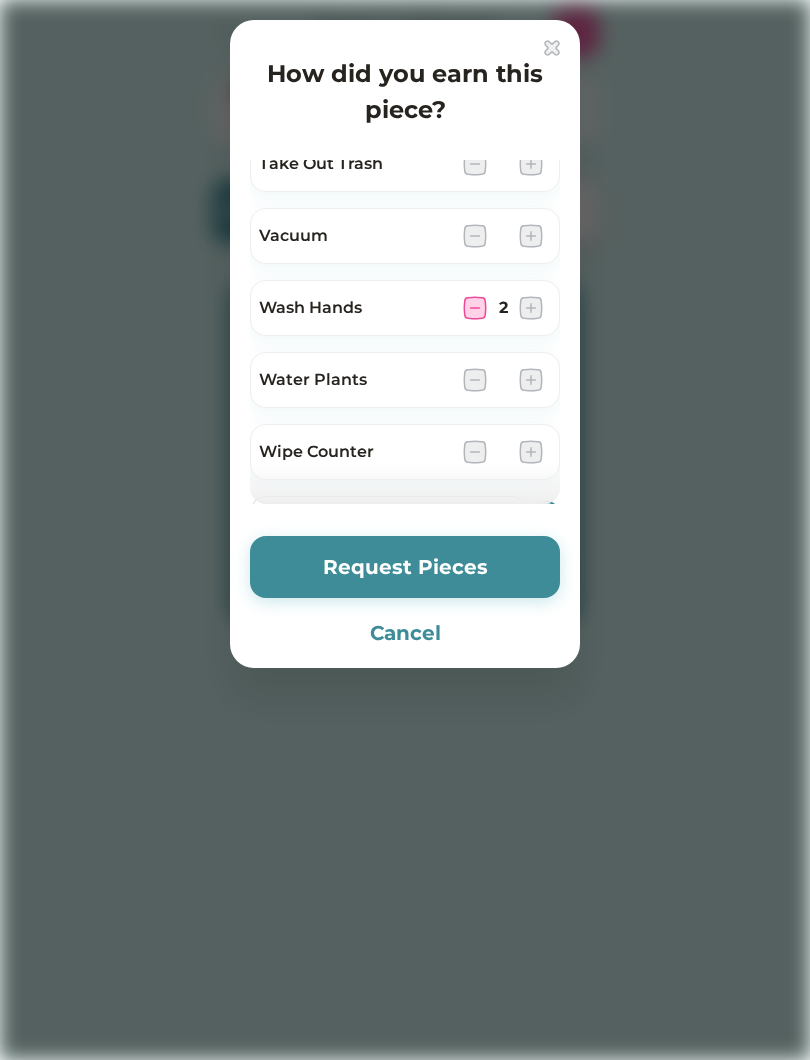 scroll, scrollTop: 1385, scrollLeft: 0, axis: vertical 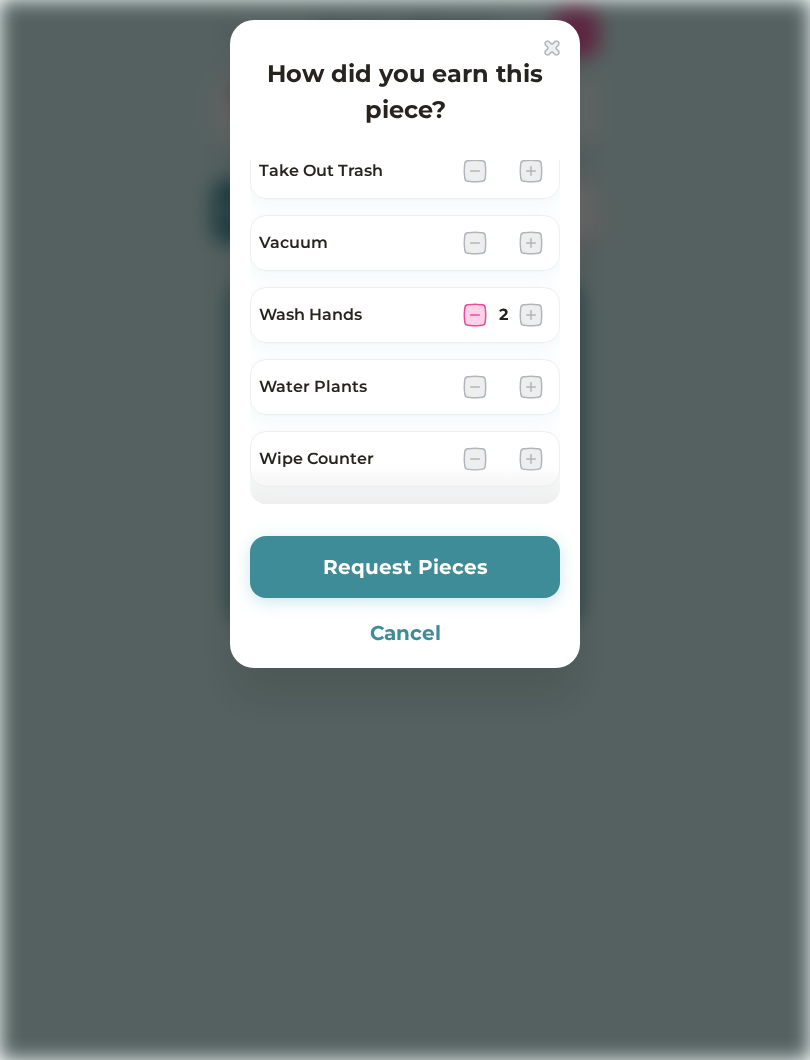 click at bounding box center [531, 387] 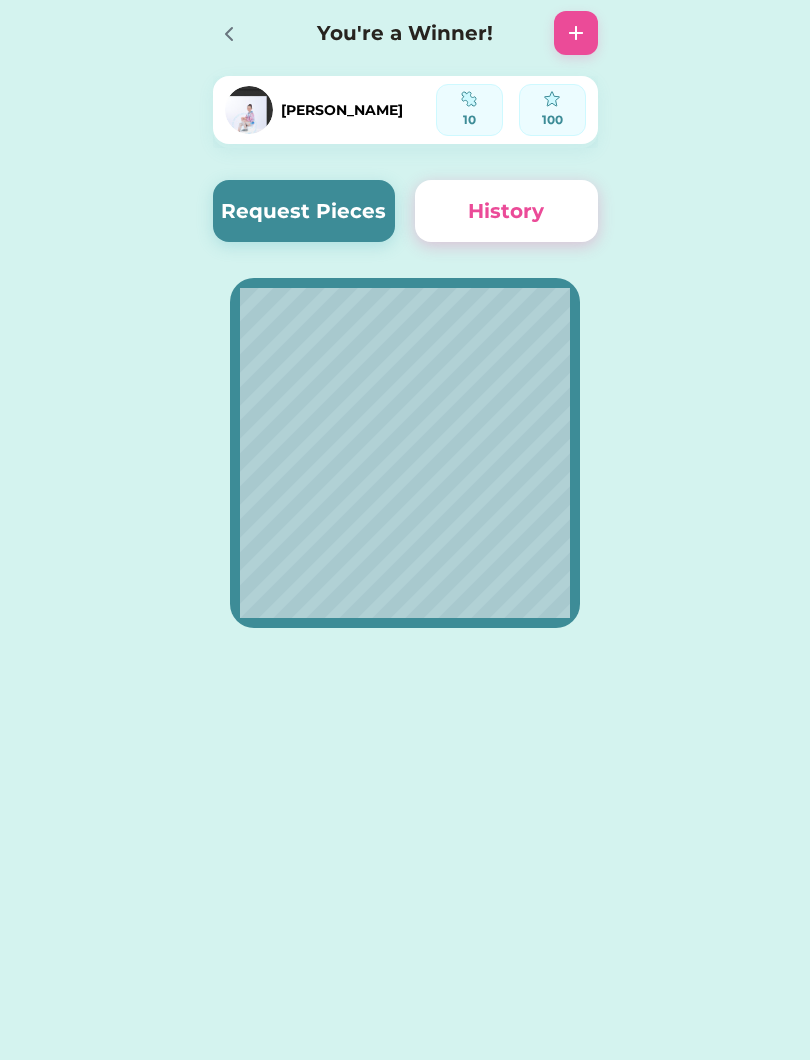 click on "Request Pieces" at bounding box center [304, 211] 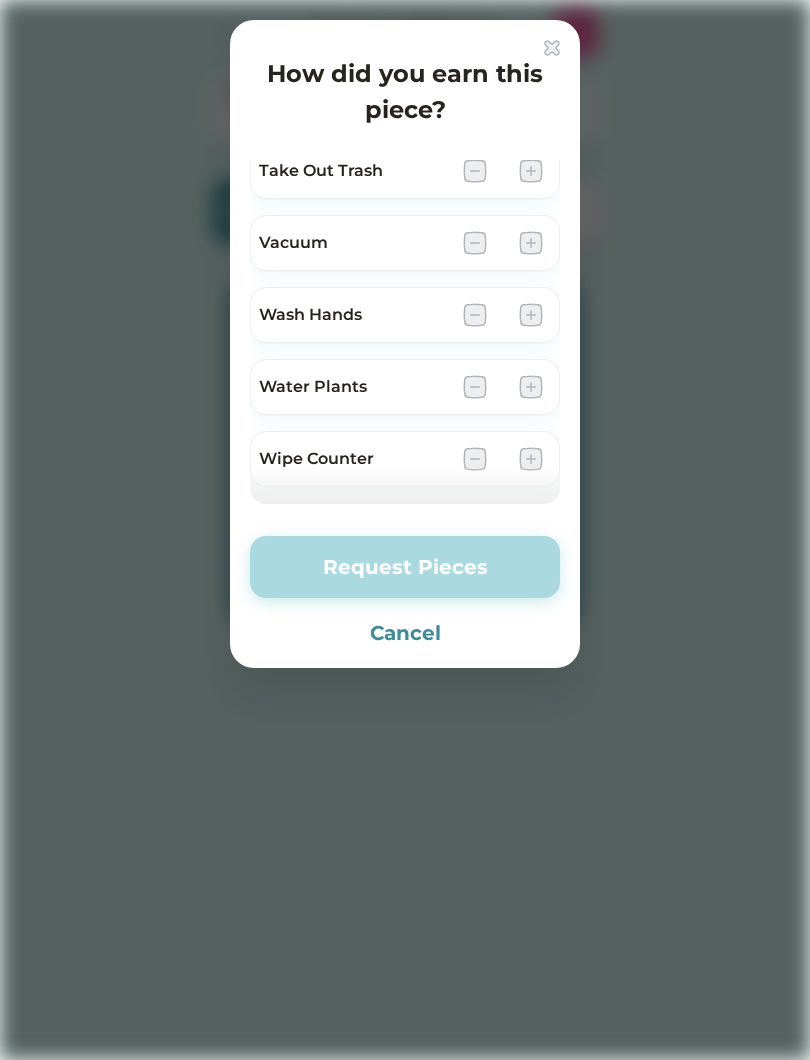 click at bounding box center [531, 459] 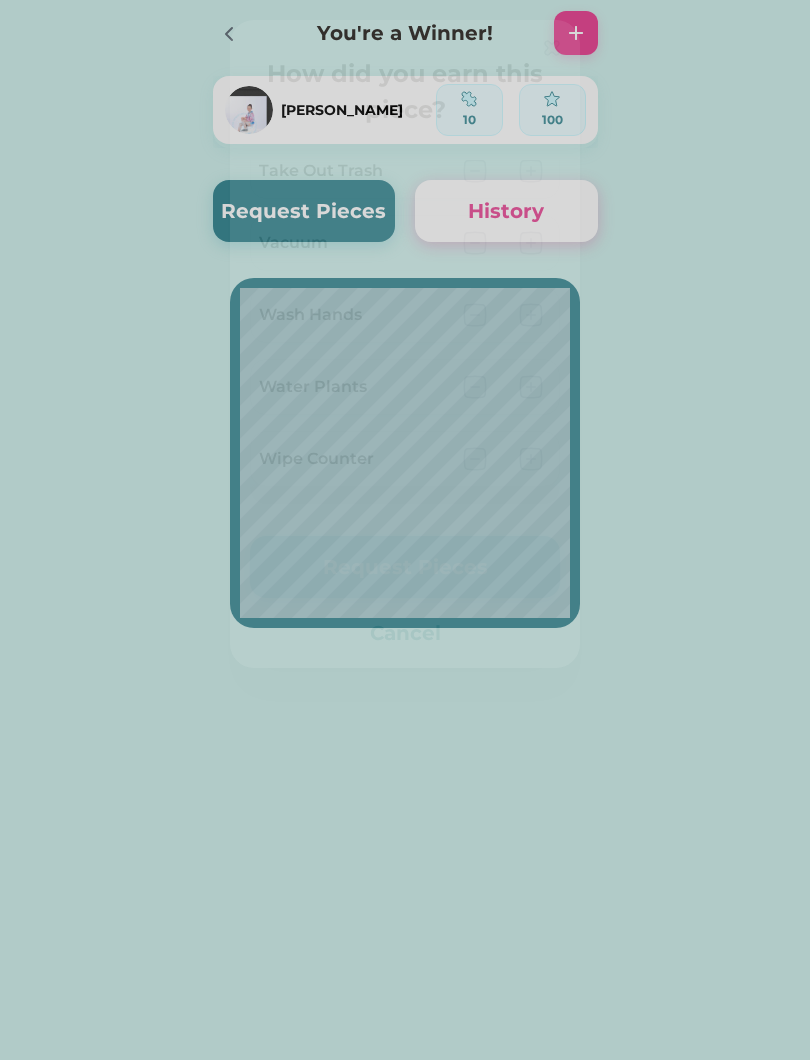 click at bounding box center [576, 33] 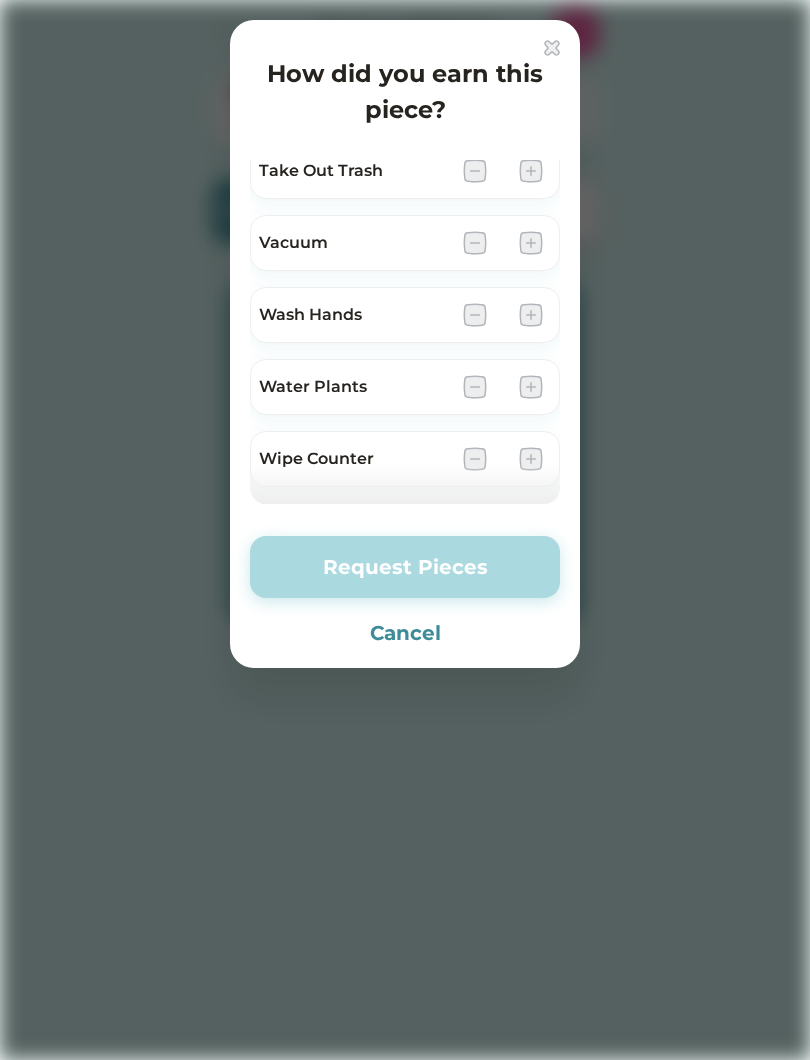 click on "Water Plants" at bounding box center [405, 387] 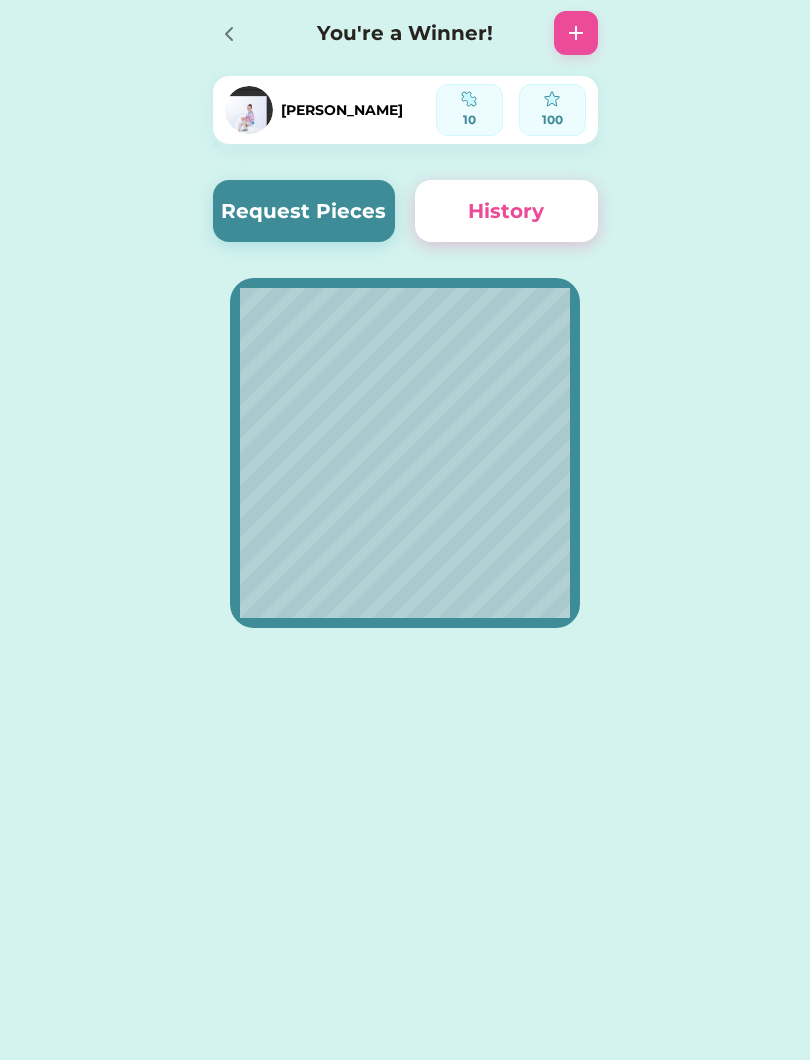 click 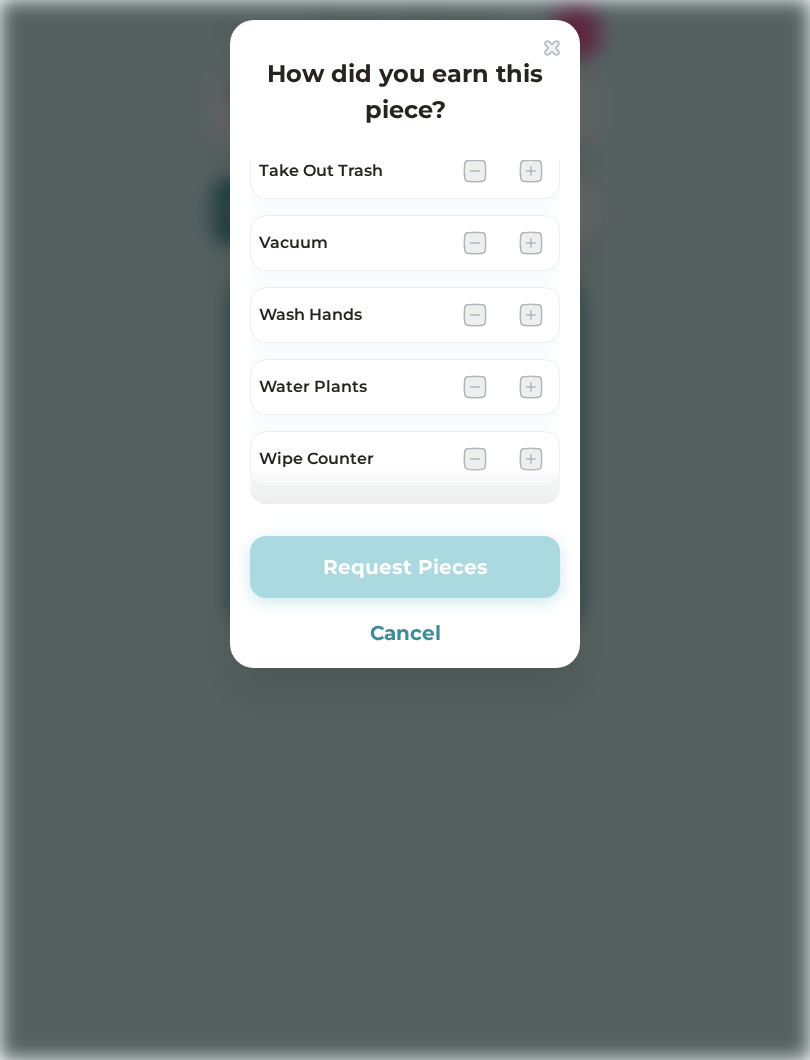 click at bounding box center [552, 48] 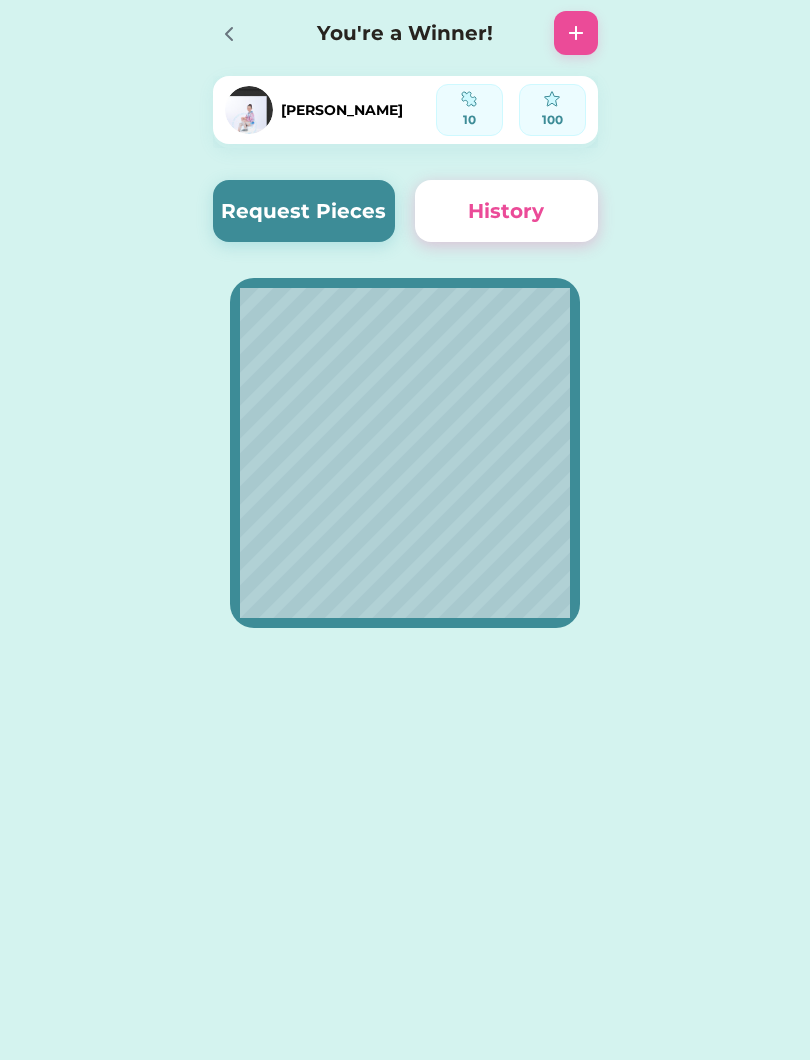 click on "10" at bounding box center [469, 110] 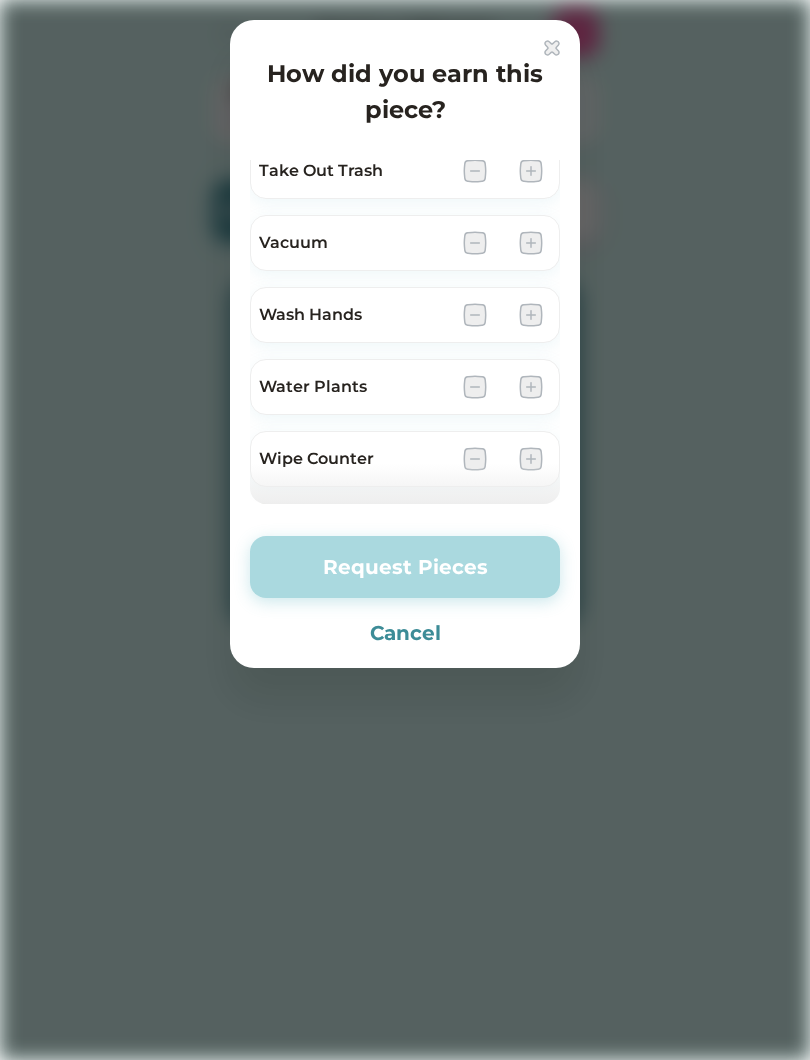 click on "How did you earn this piece? Babysit Siblings Brush Teeth Clean Bathroom Clean Out Car Clean Room Clear Table Dishes Feed Pet Help Parent Help with Laundry Homework Instrument Make Bed Make Lunch Organize Your Stuff Practice Skill Read Set Table Sweep Patio Take Out Trash Vacuum Wash Hands Water Plants Wipe Counter Request Pieces Cancel" at bounding box center [405, 344] 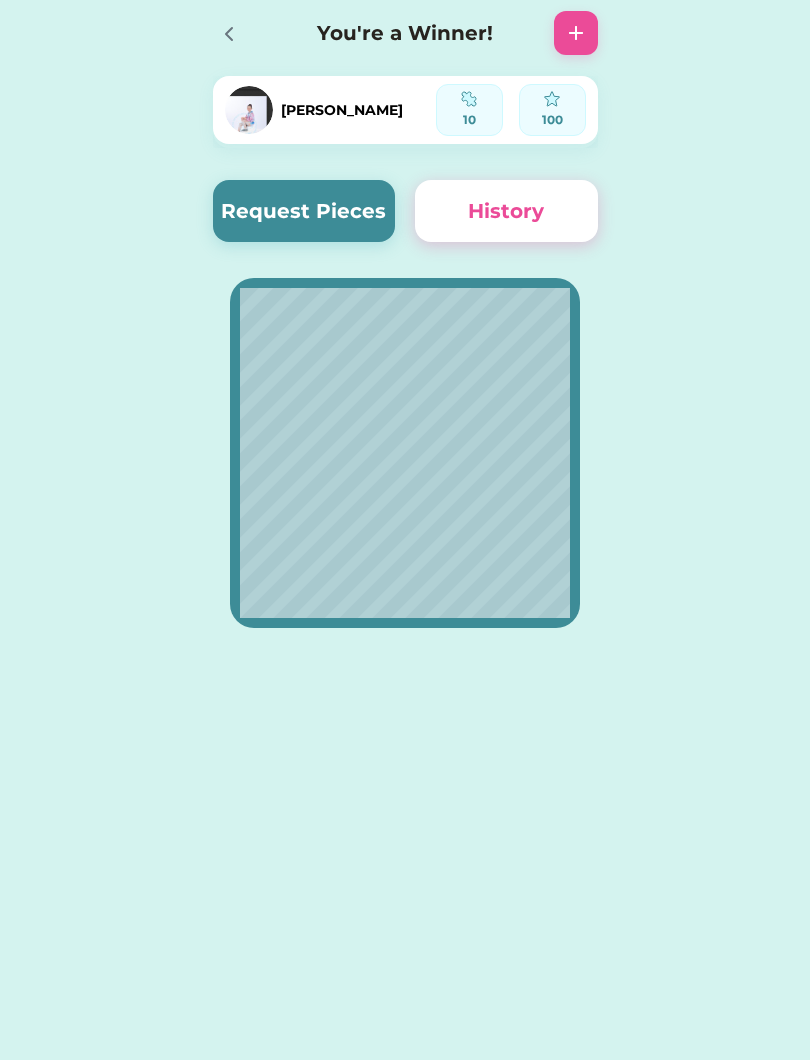 click at bounding box center (552, 99) 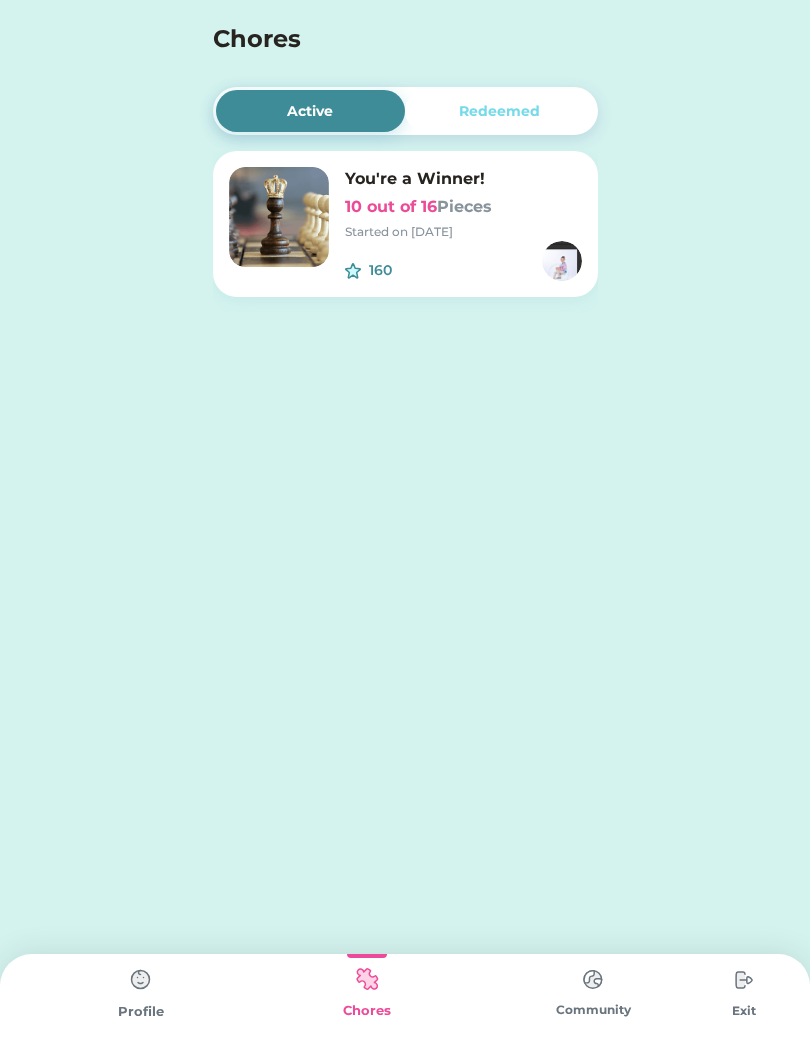 click on "Profile" at bounding box center [141, 1007] 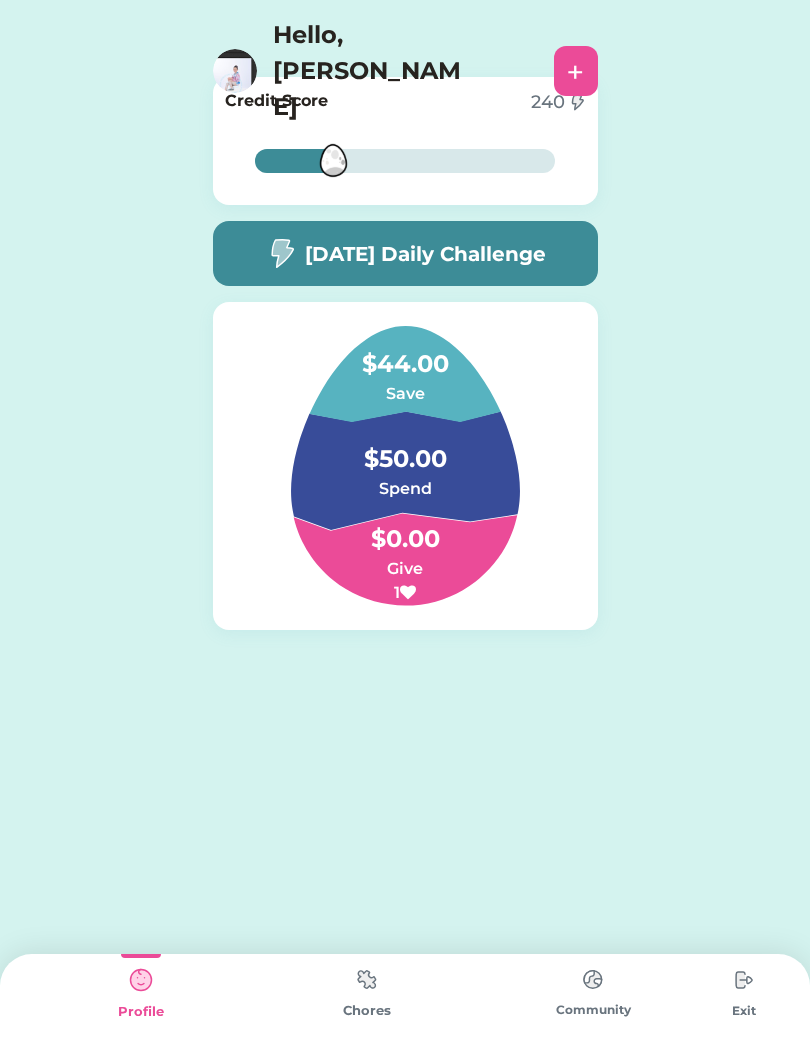 click at bounding box center (141, 980) 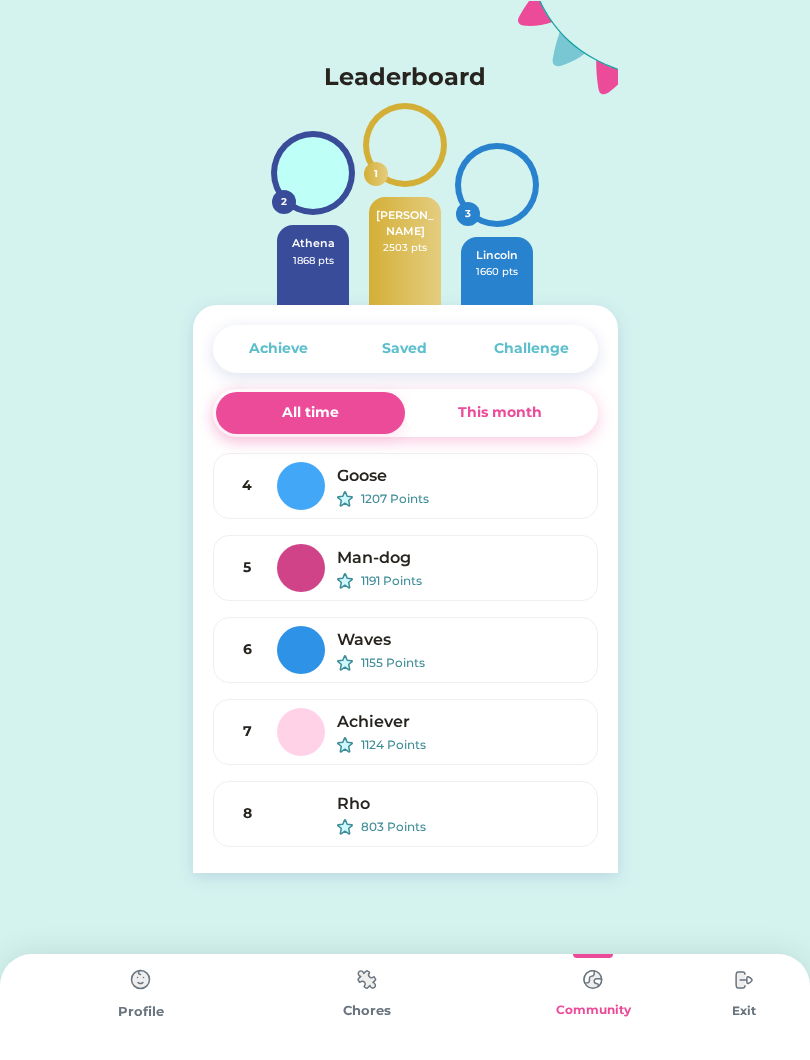click at bounding box center [744, 980] 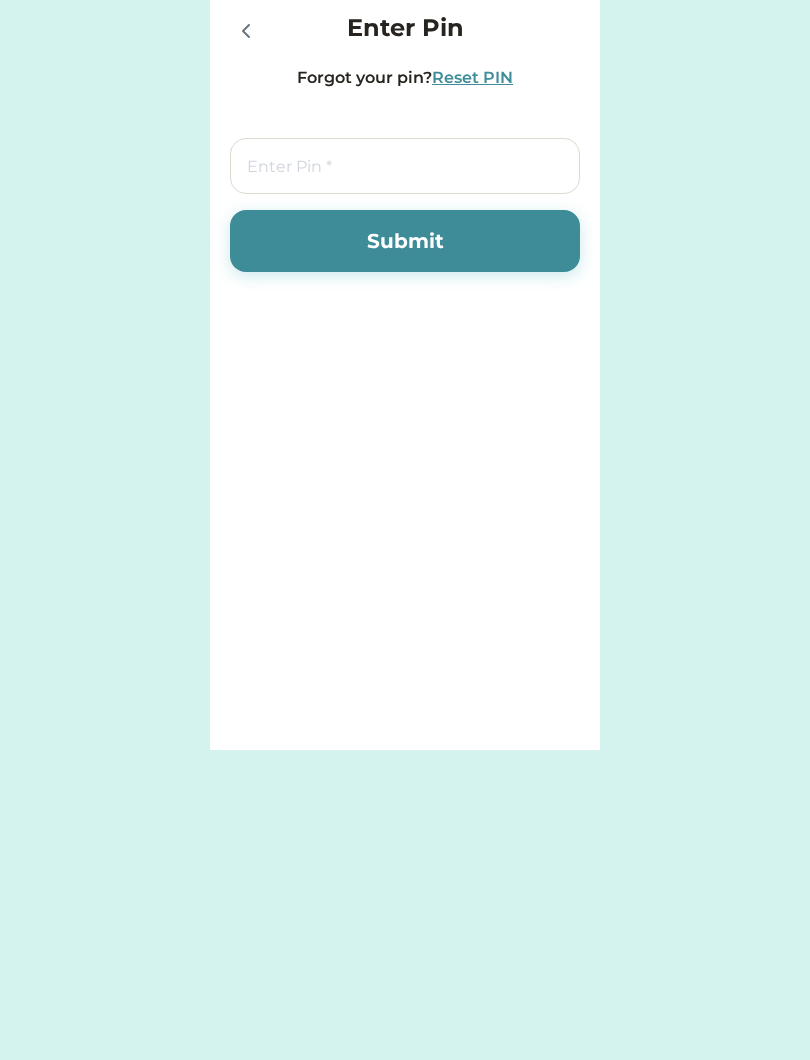 click 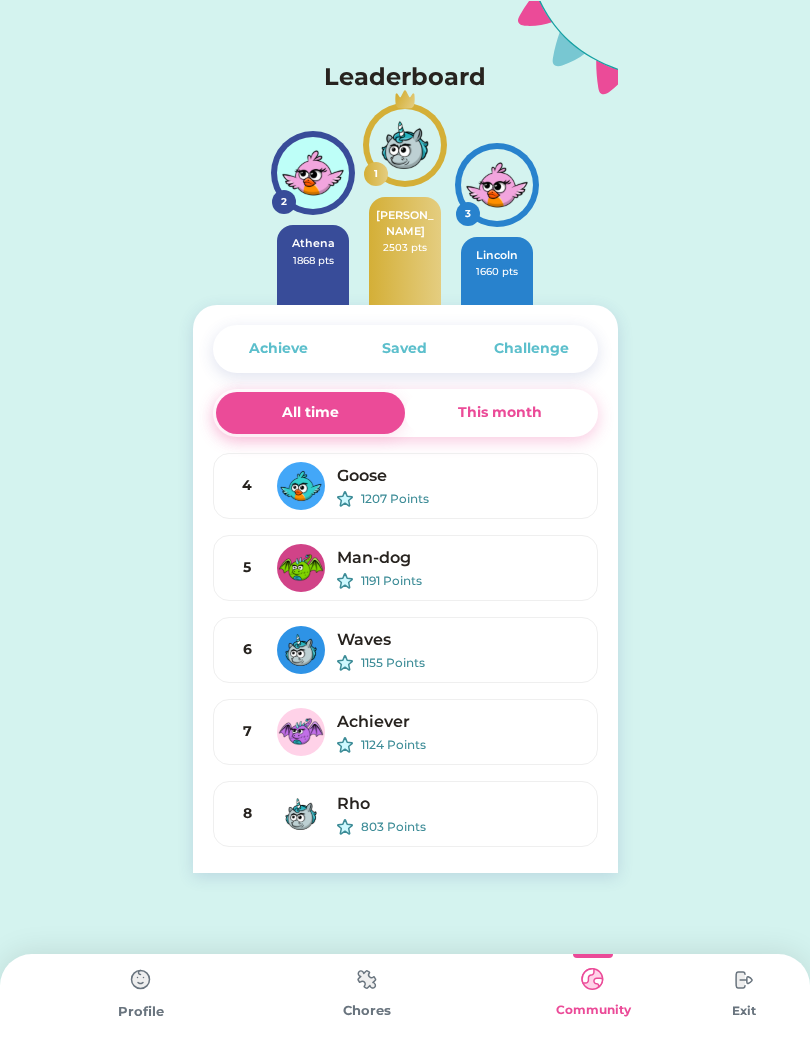 click at bounding box center [313, 173] 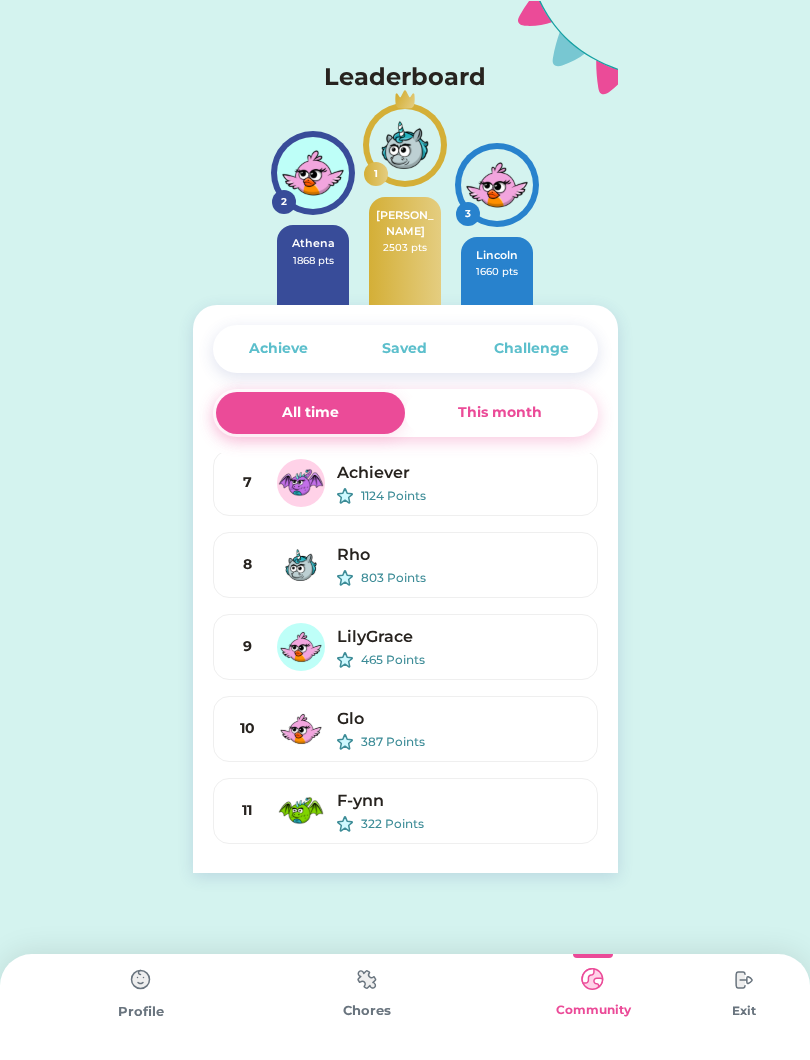 scroll, scrollTop: 257, scrollLeft: 0, axis: vertical 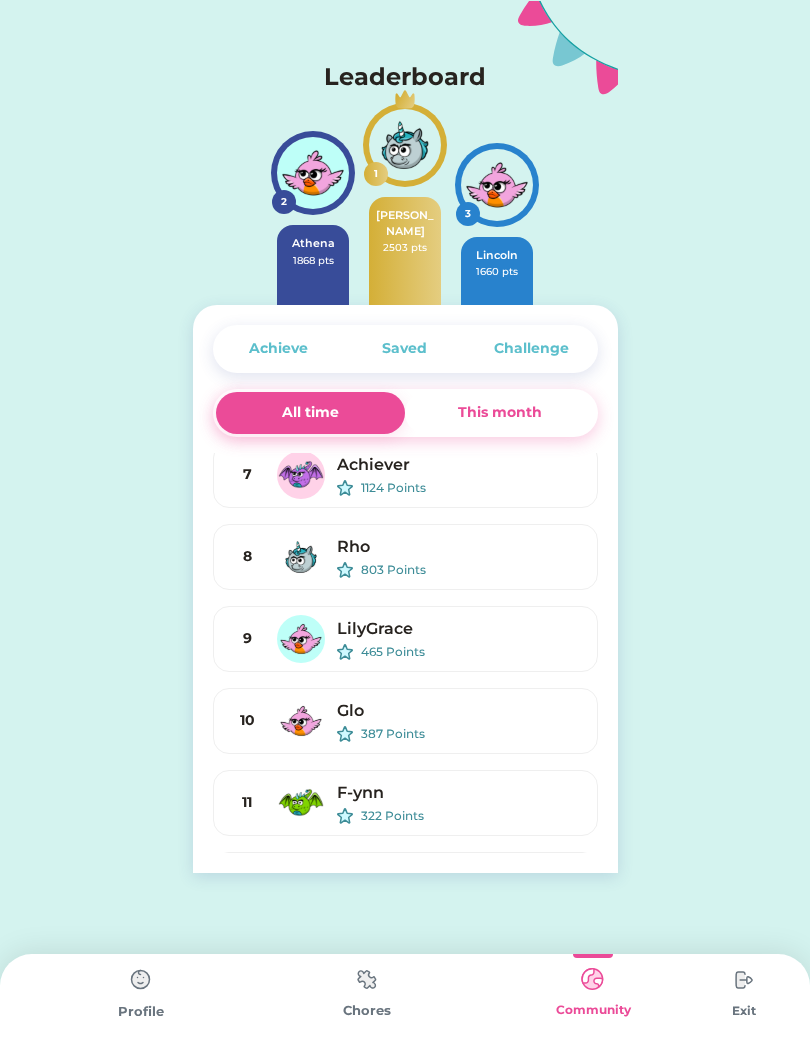 click at bounding box center [141, 980] 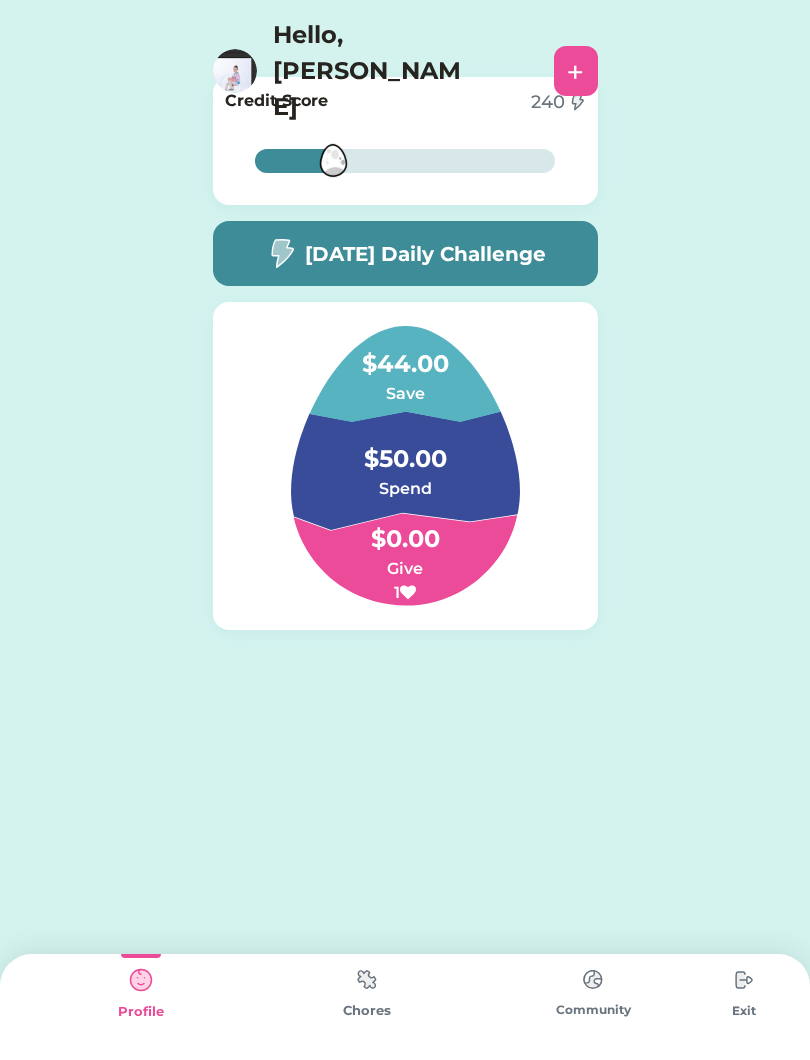 click at bounding box center [367, 979] 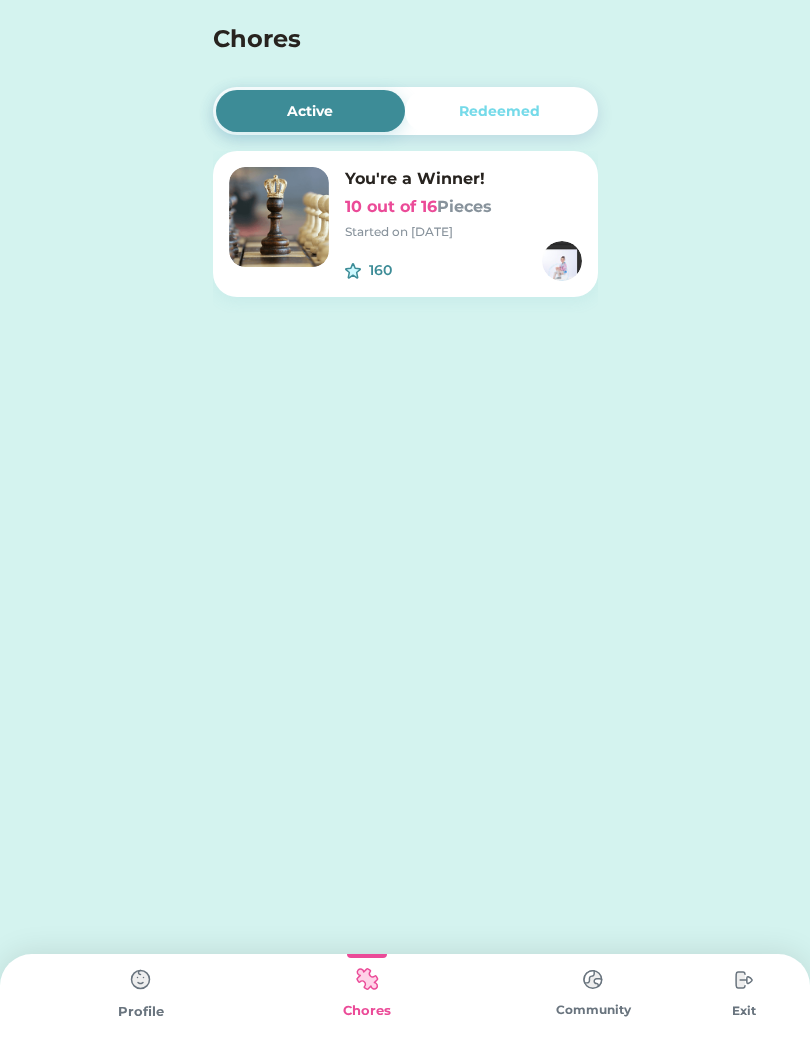 click on "Profile" at bounding box center (141, 1007) 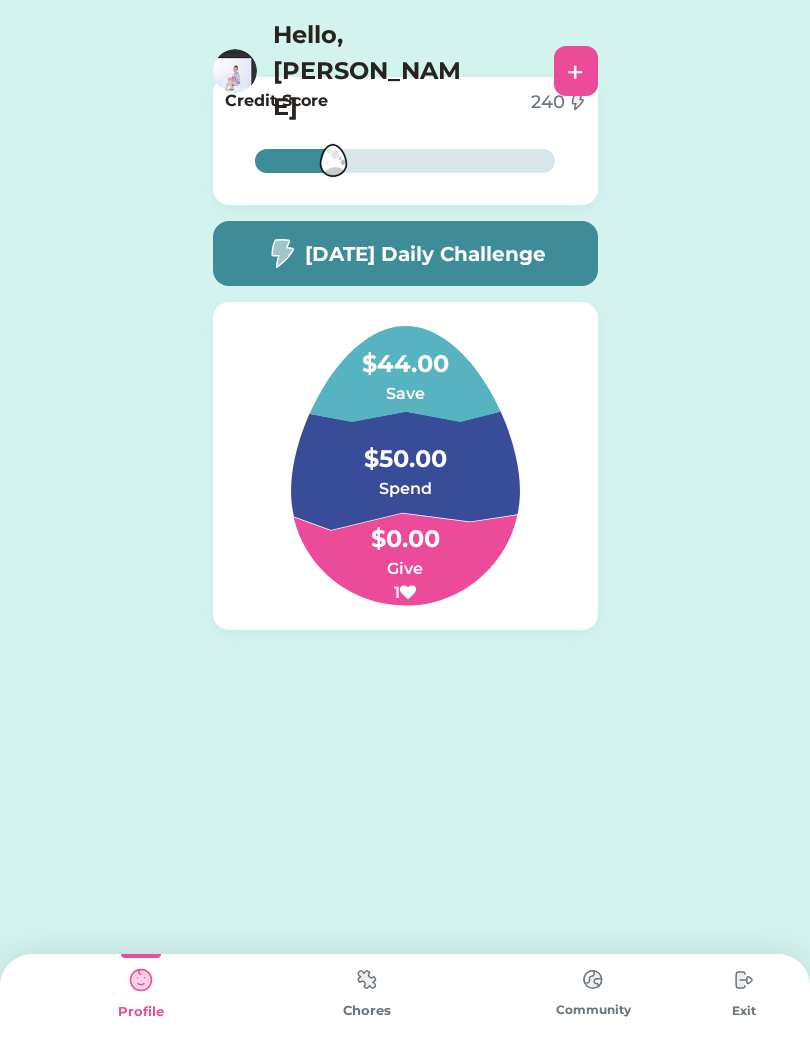click on "Chores" at bounding box center [367, 1011] 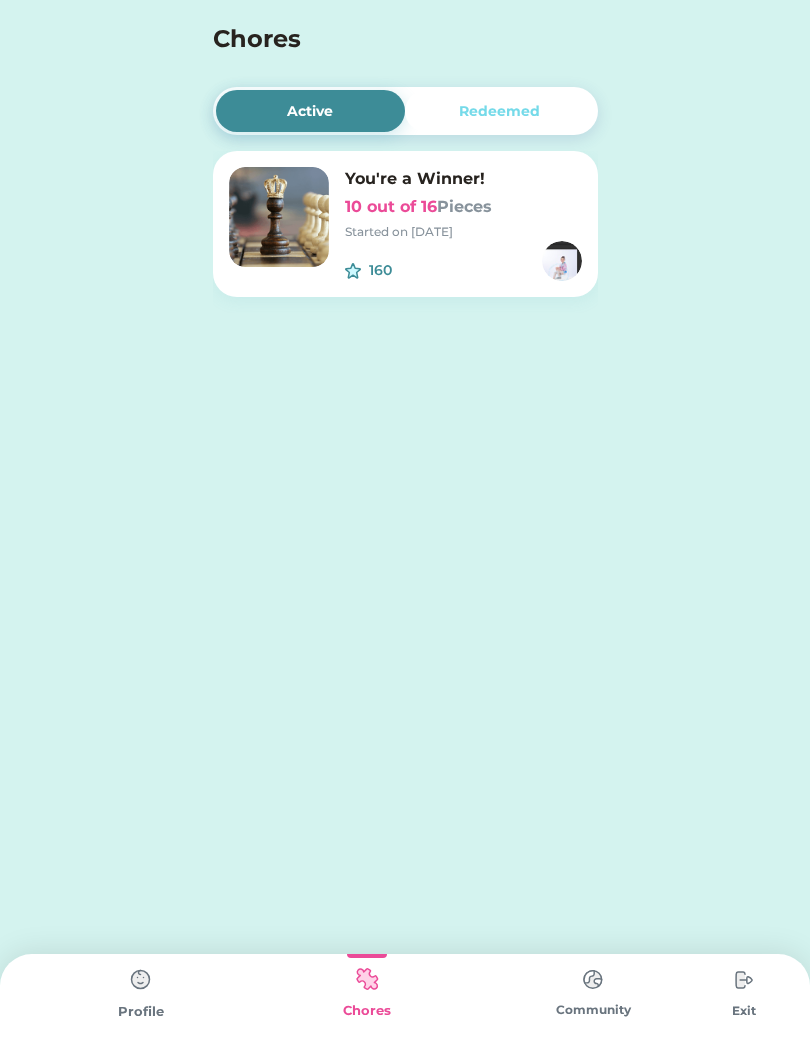 click at bounding box center [593, 979] 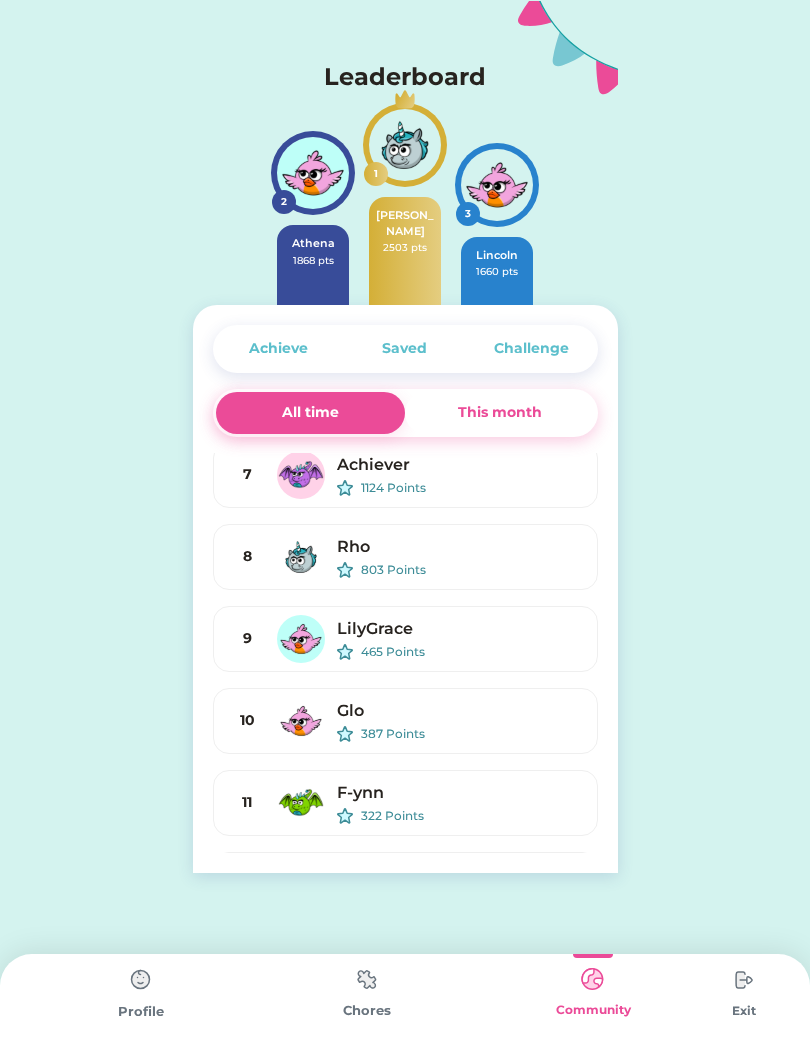 click on "Achieve Saved Challenge All time This month 4 Goose 1207 Points 5 Man-dog 1191 Points 6  Waves 1155 Points 7 Achiever 1124 Points 8 Rho 803 Points 9 LilyGrace  465 Points 10 Glo 387 Points 11 F-ynn 322 Points 12 [PERSON_NAME] 321 Points 13 B-wen 308 Points 14 [PERSON_NAME] 283 Points" at bounding box center (405, 589) 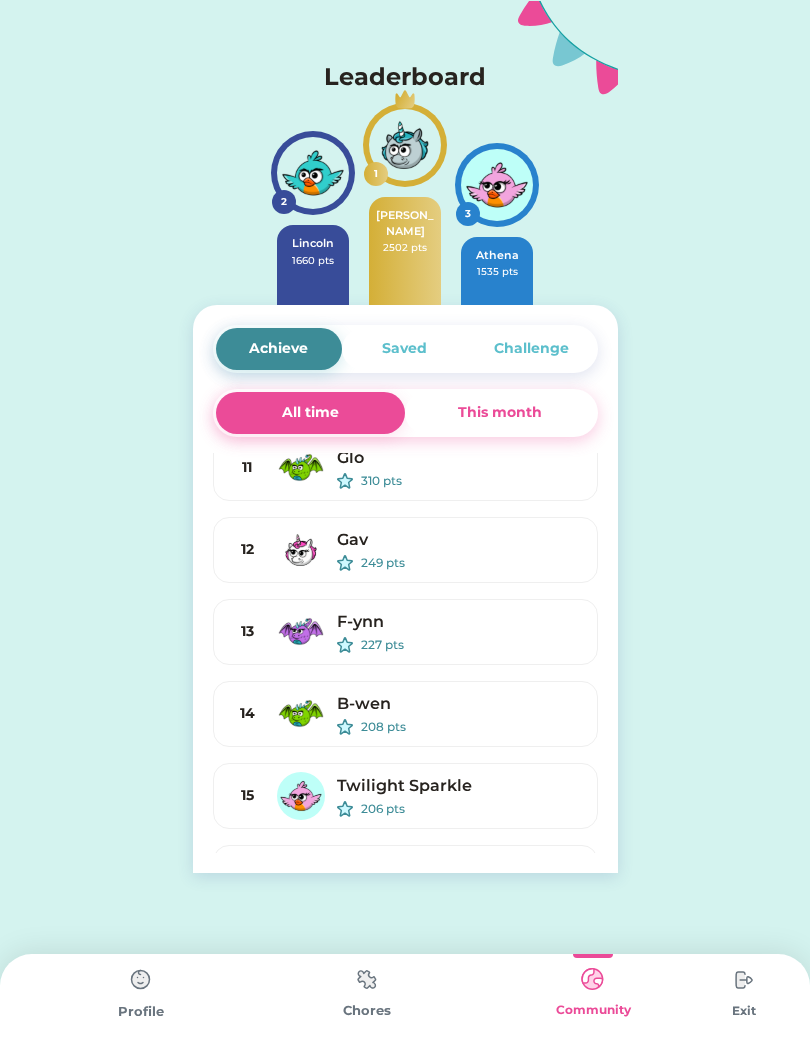 scroll, scrollTop: 584, scrollLeft: 0, axis: vertical 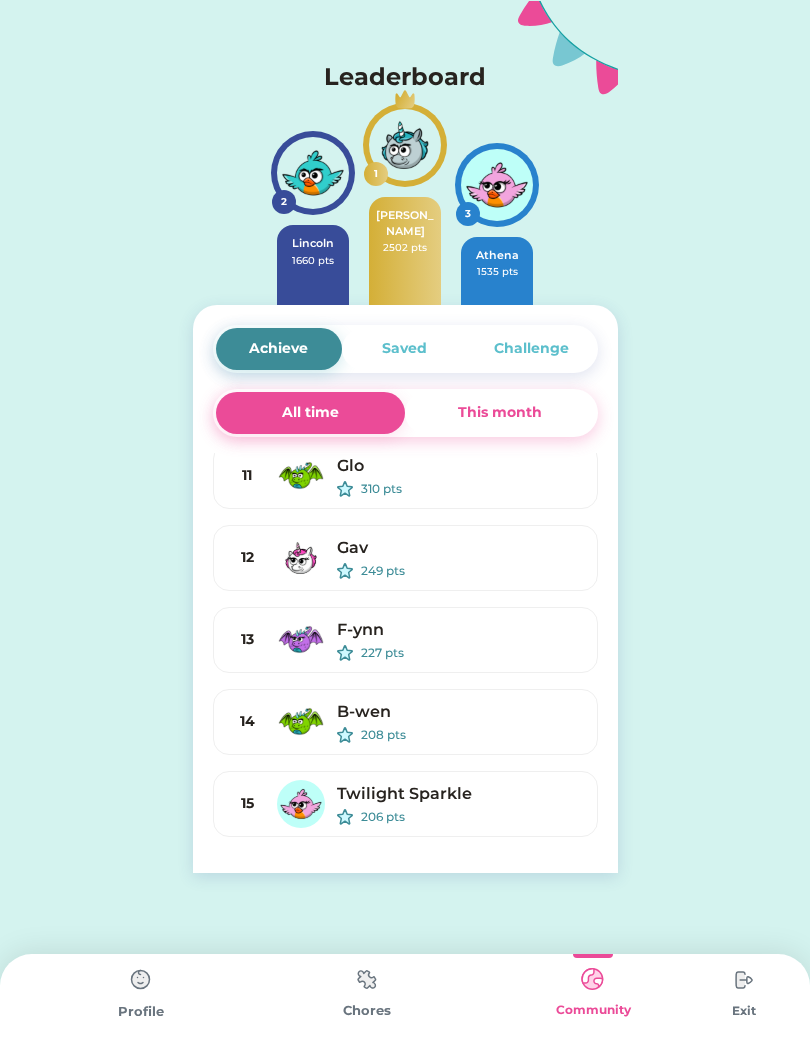 click on "This month" at bounding box center (500, 413) 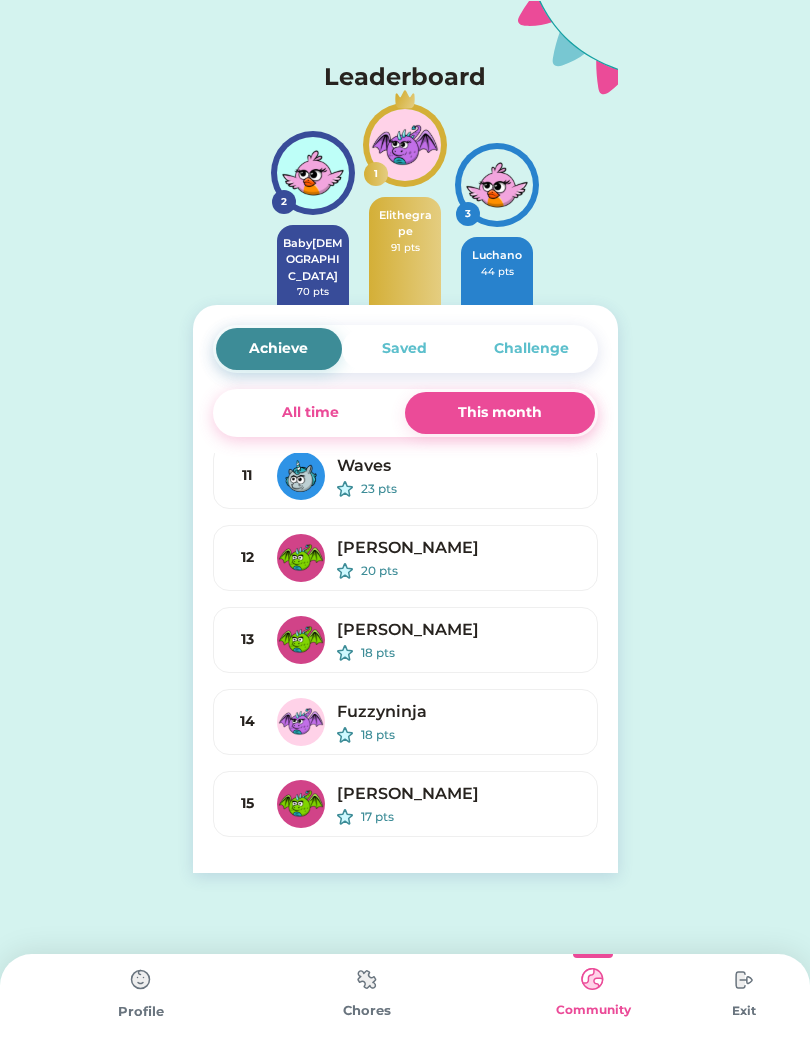 click at bounding box center [141, 980] 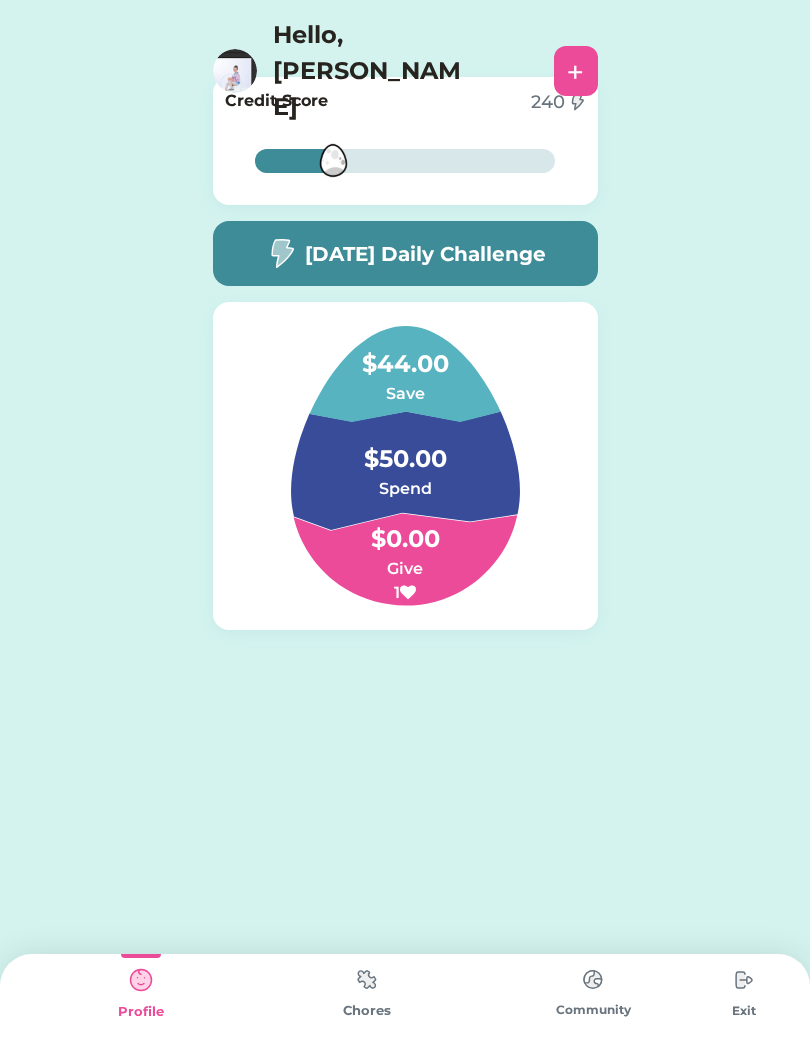 click at bounding box center (367, 979) 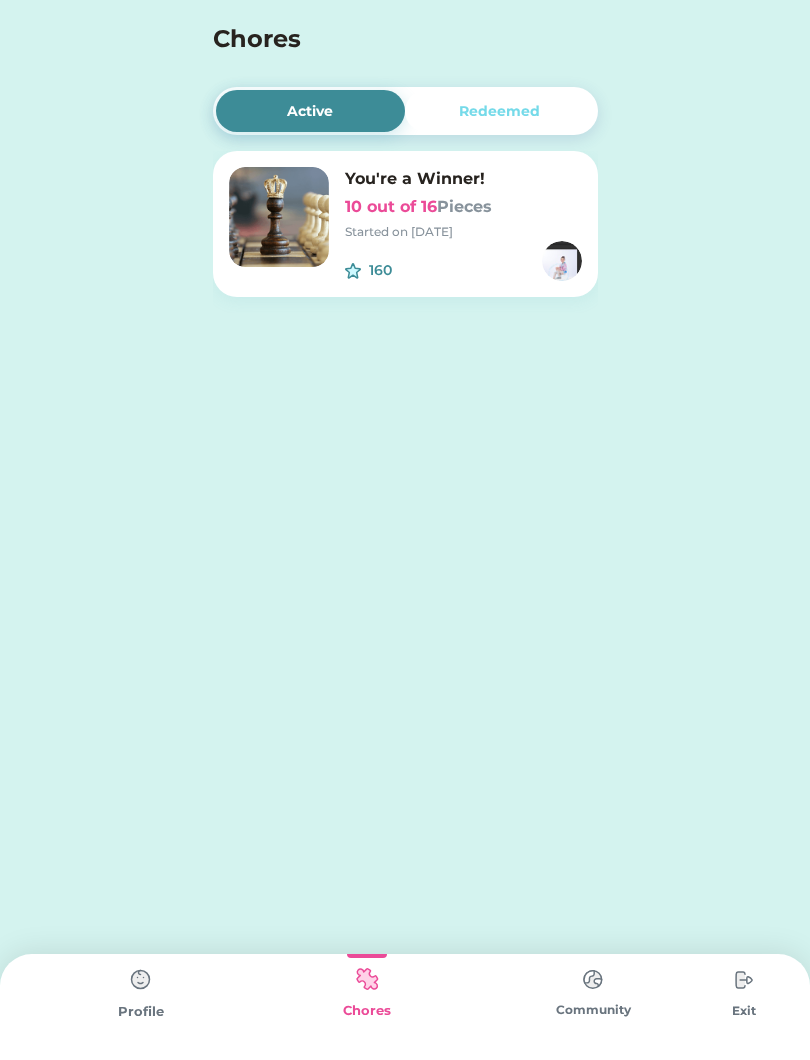 click at bounding box center [141, 980] 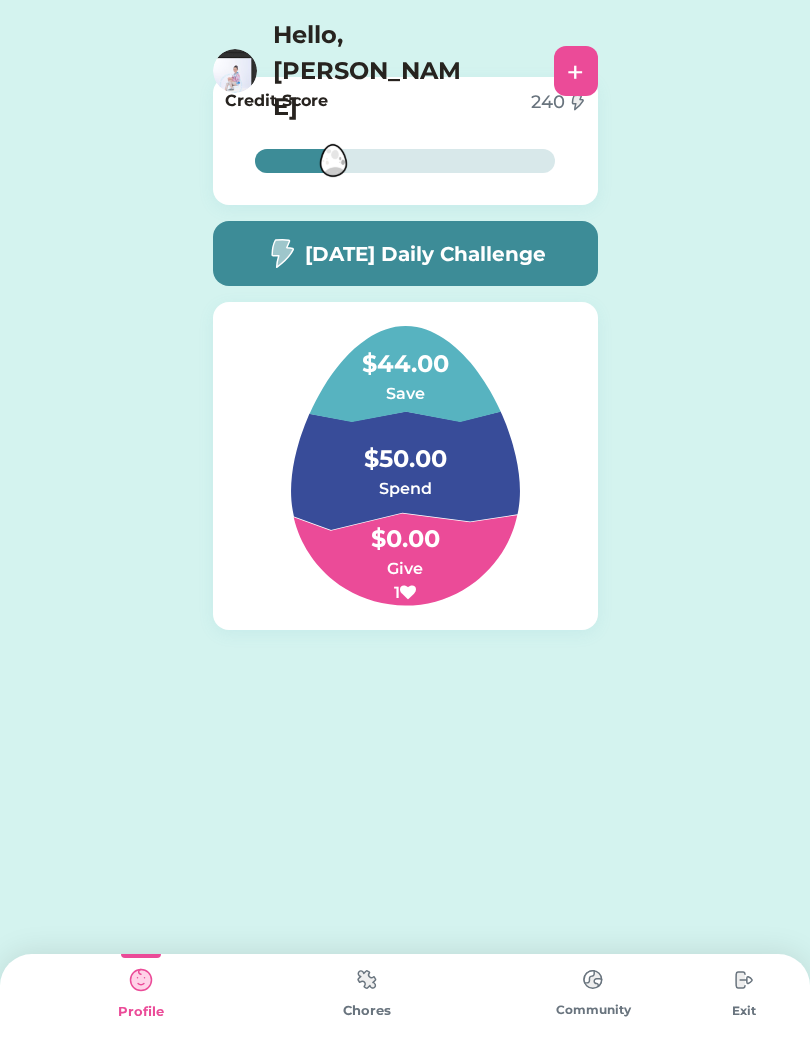 click at bounding box center [593, 979] 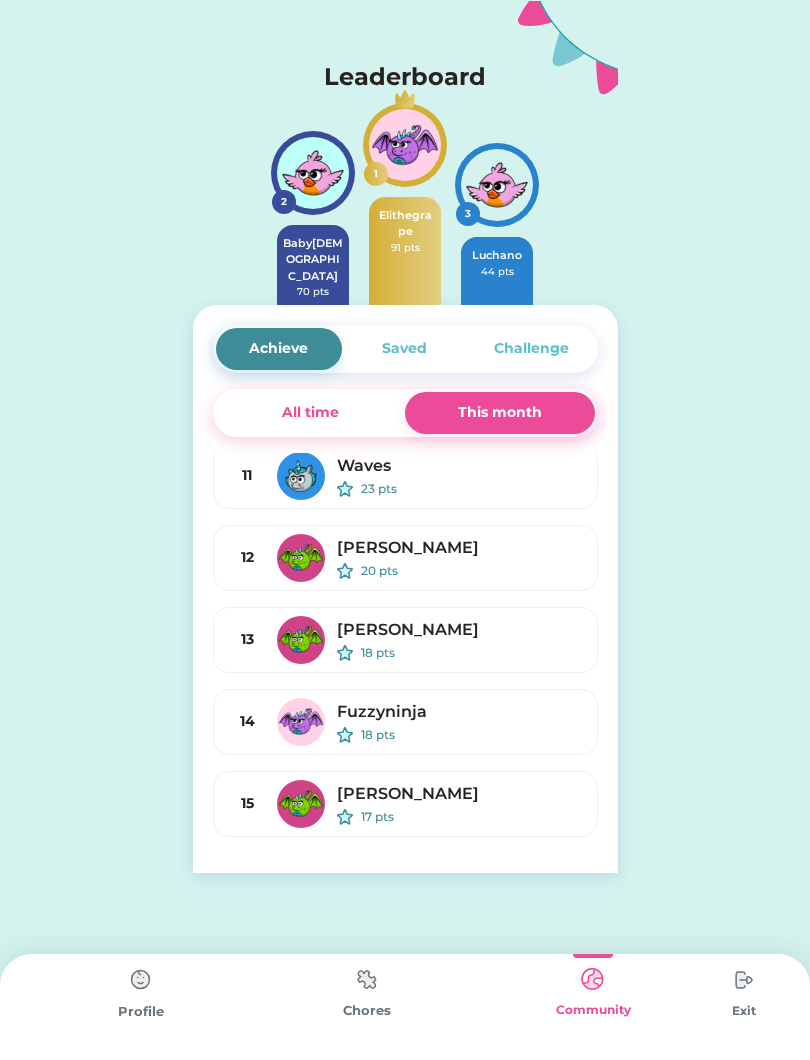 click on "Challenge" at bounding box center [531, 348] 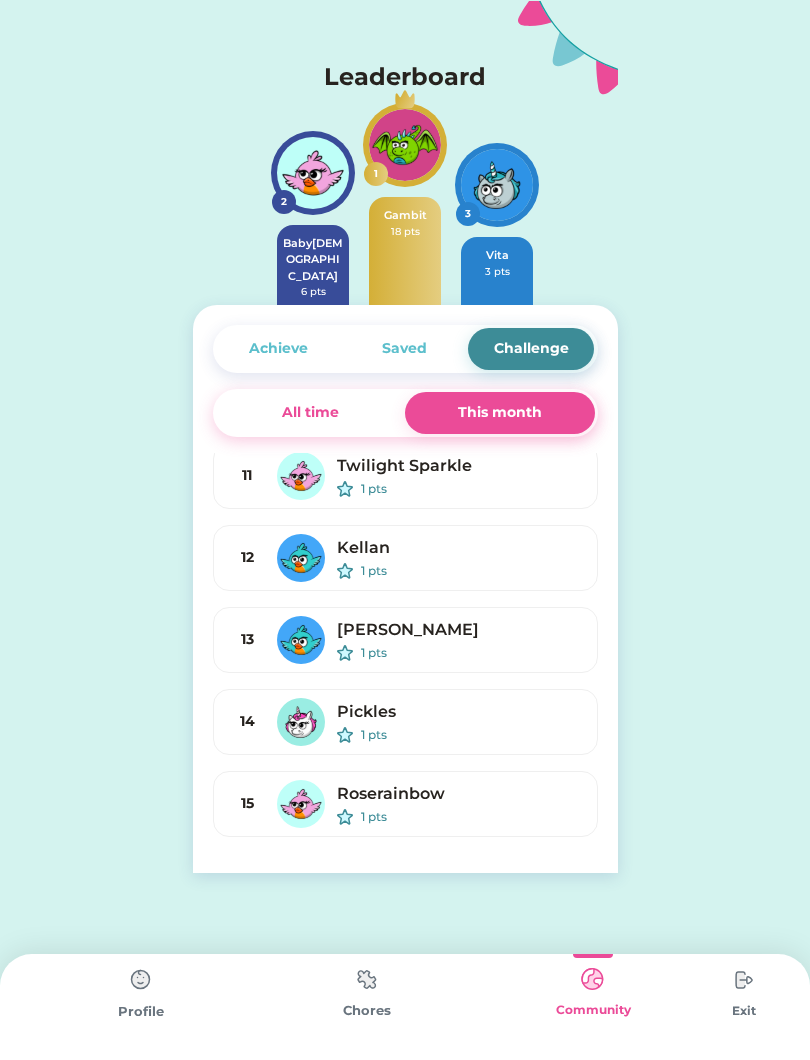 click on "All time" at bounding box center [310, 412] 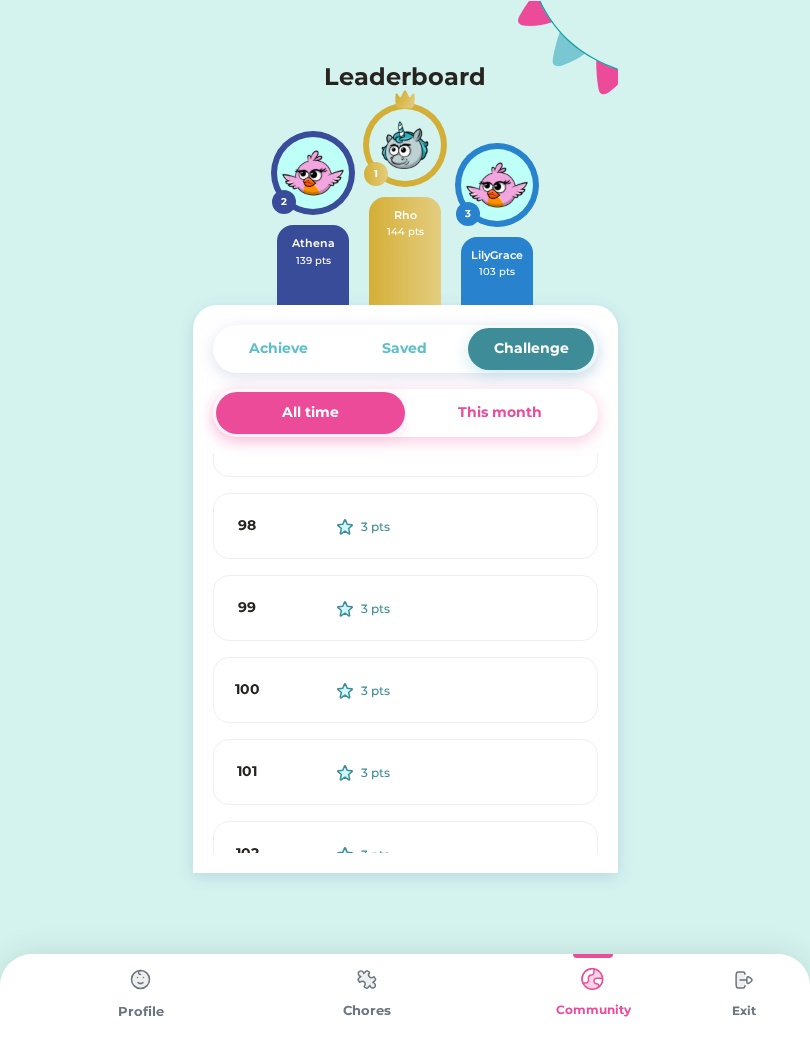 scroll, scrollTop: 7760, scrollLeft: 0, axis: vertical 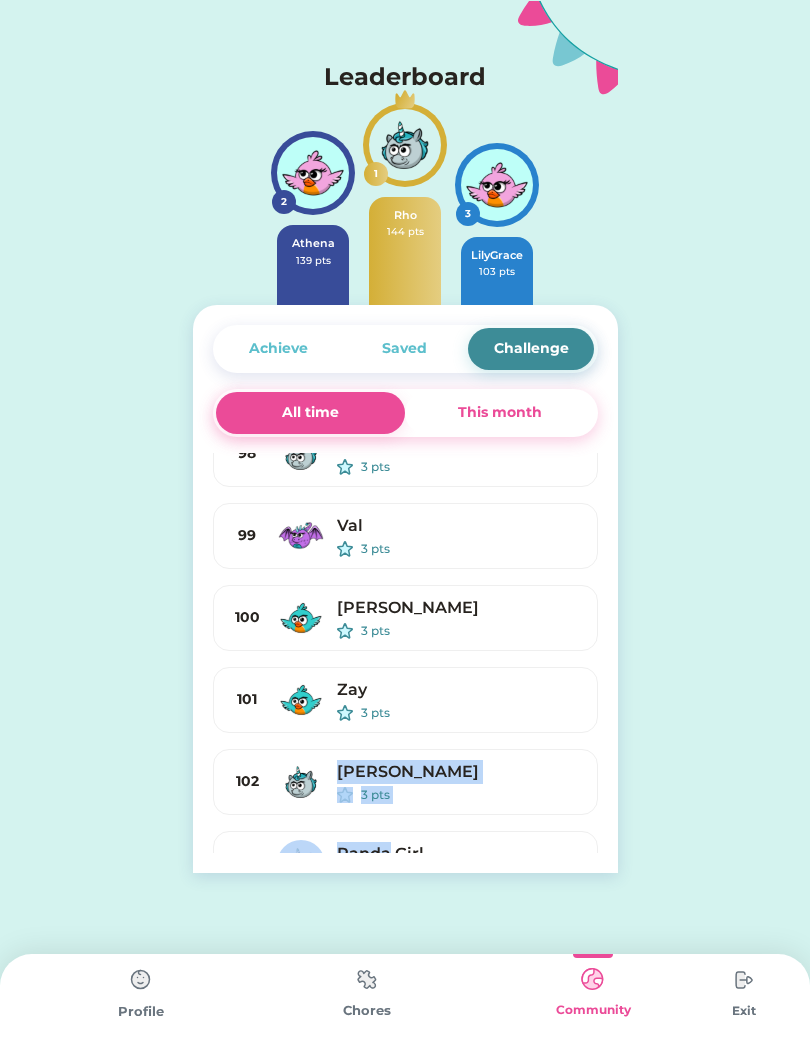 click at bounding box center (141, 980) 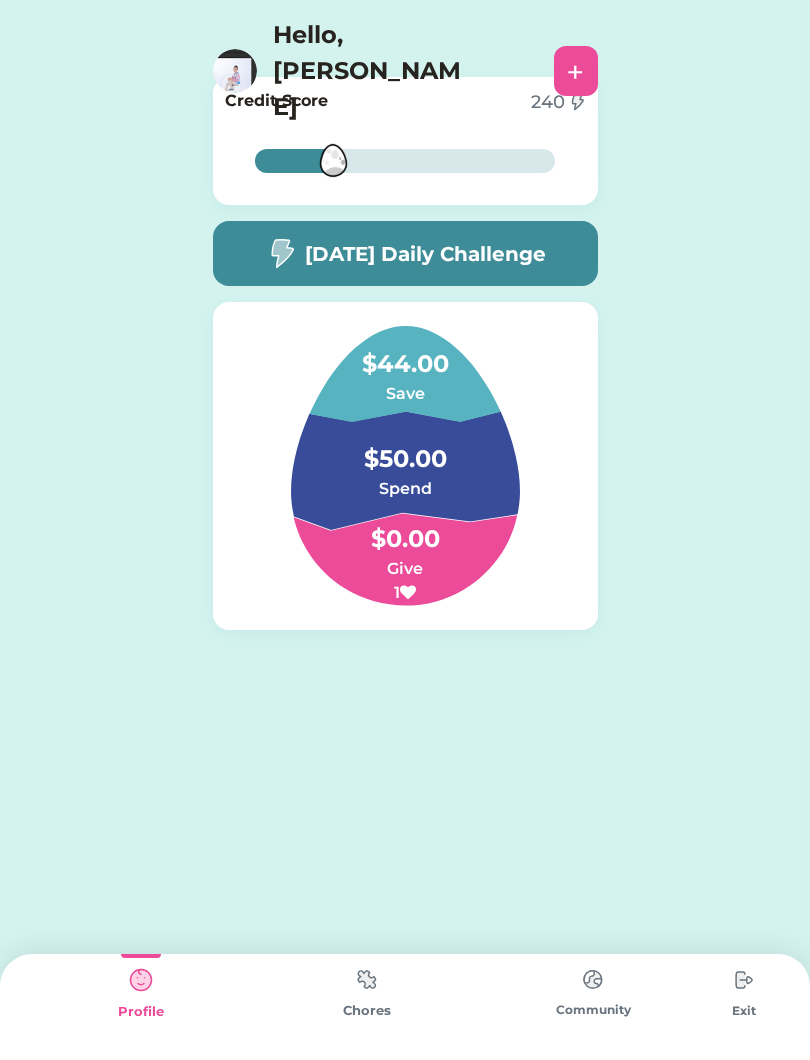 click at bounding box center (141, 980) 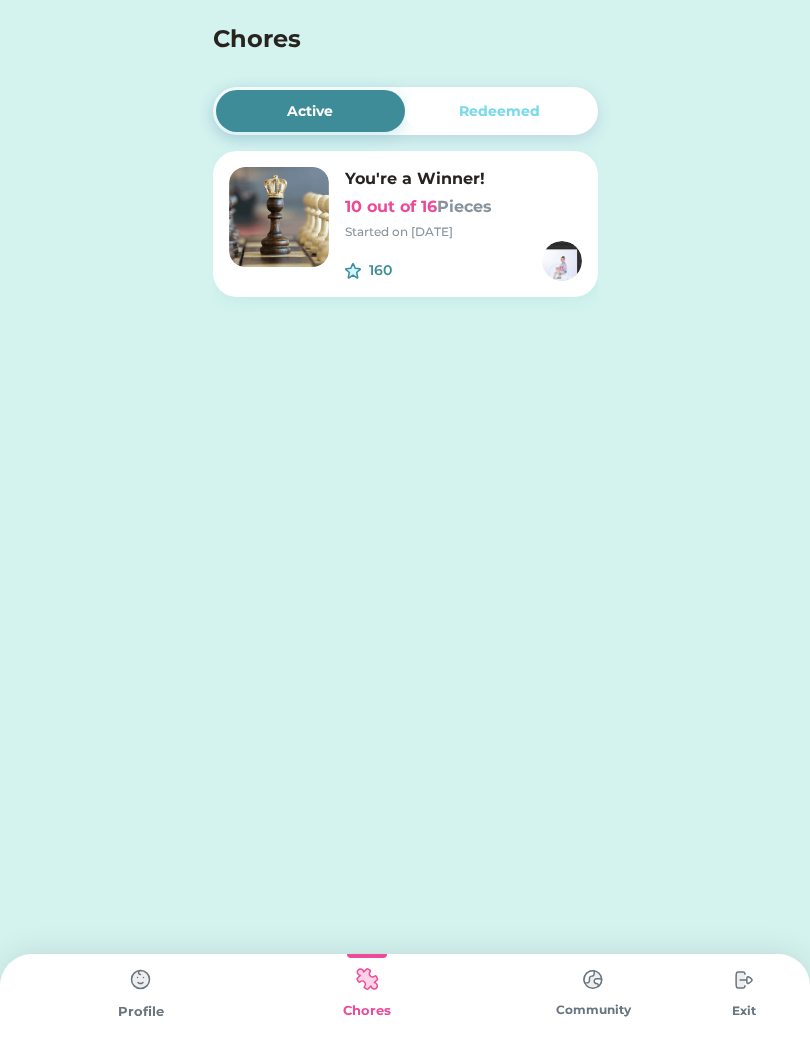 click at bounding box center (593, 979) 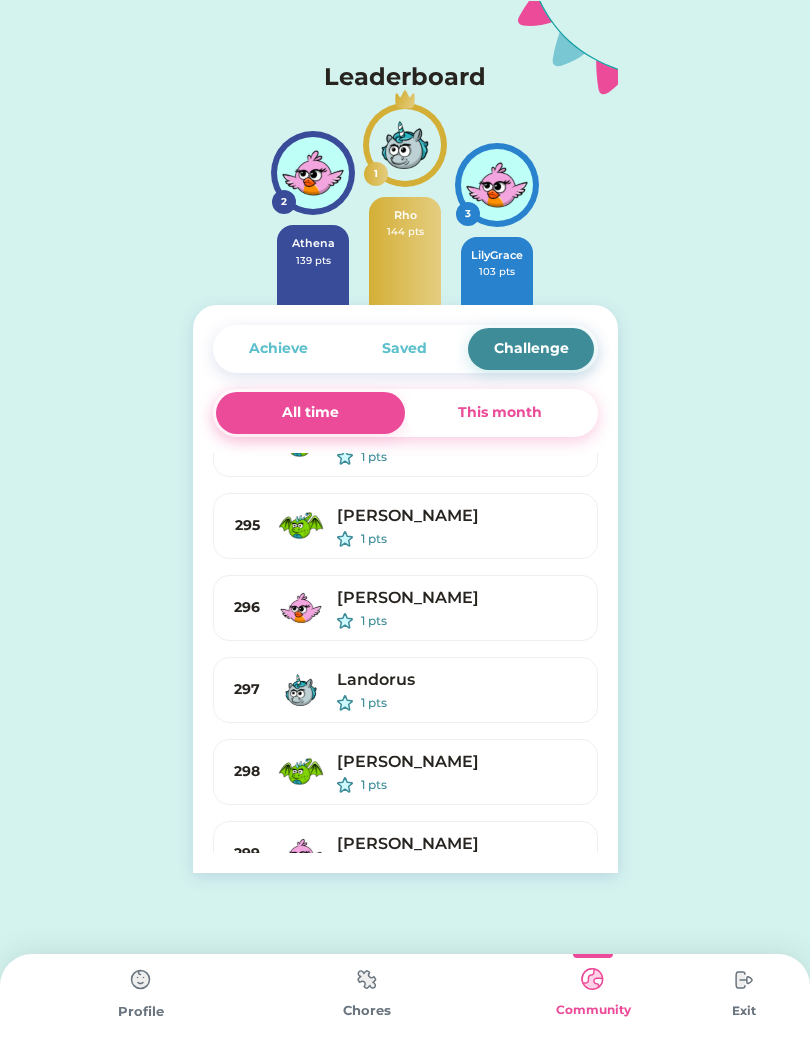 scroll, scrollTop: 23842, scrollLeft: 0, axis: vertical 